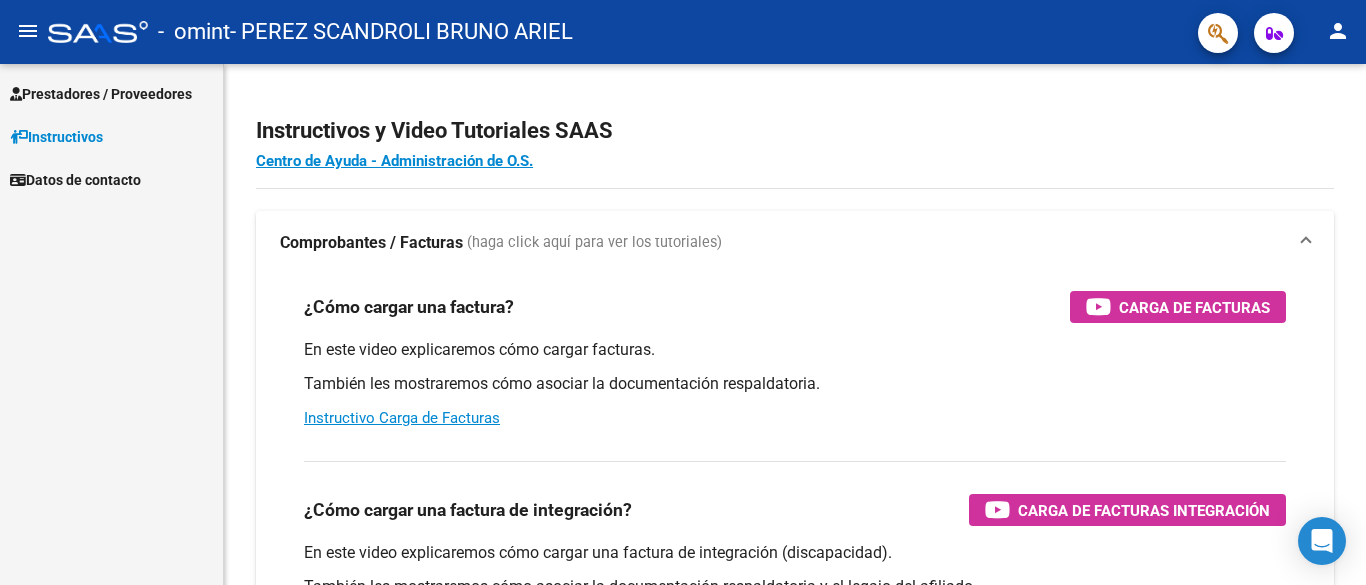 scroll, scrollTop: 0, scrollLeft: 0, axis: both 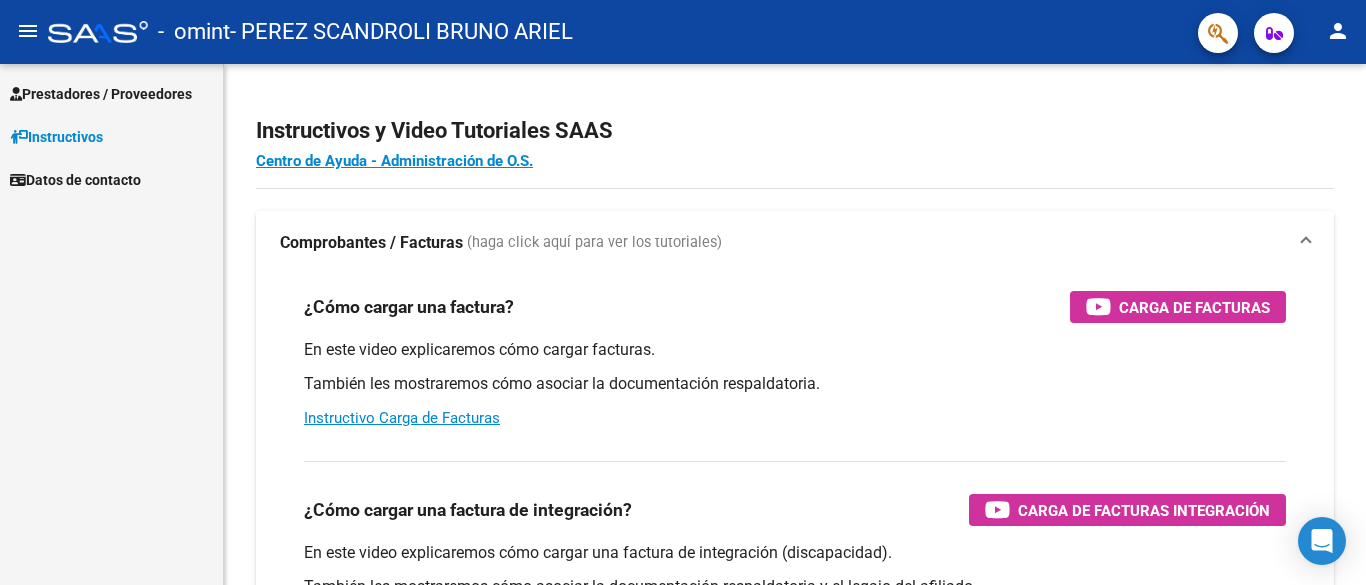 click on "Prestadores / Proveedores" at bounding box center (101, 94) 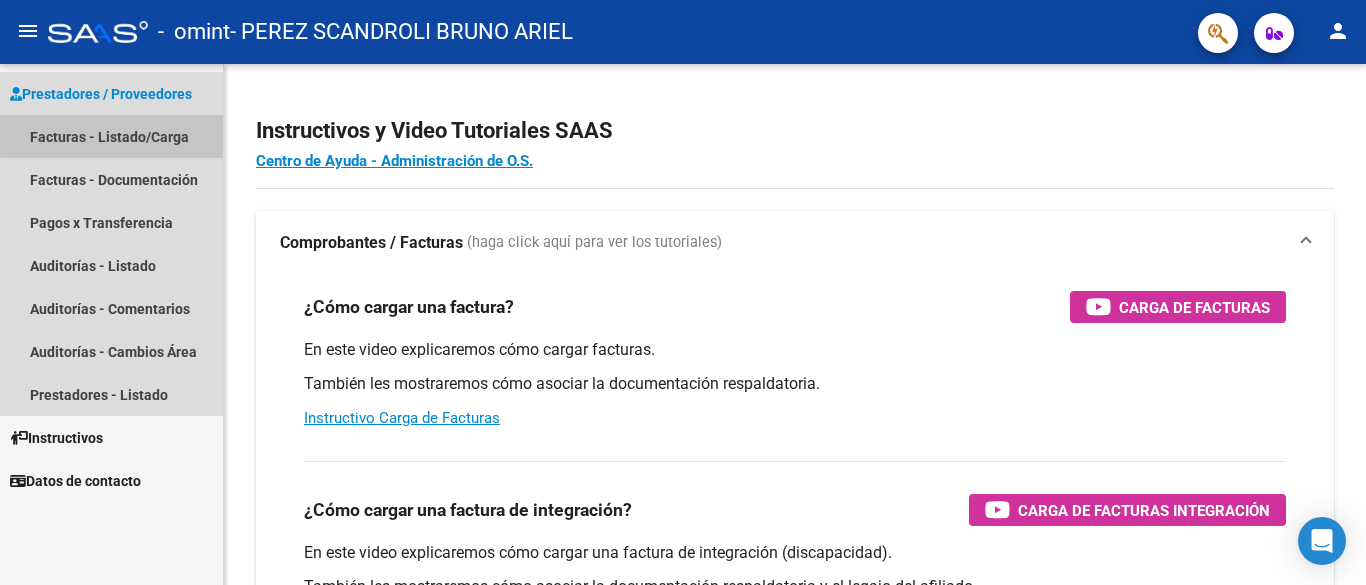 click on "Facturas - Listado/Carga" at bounding box center [111, 136] 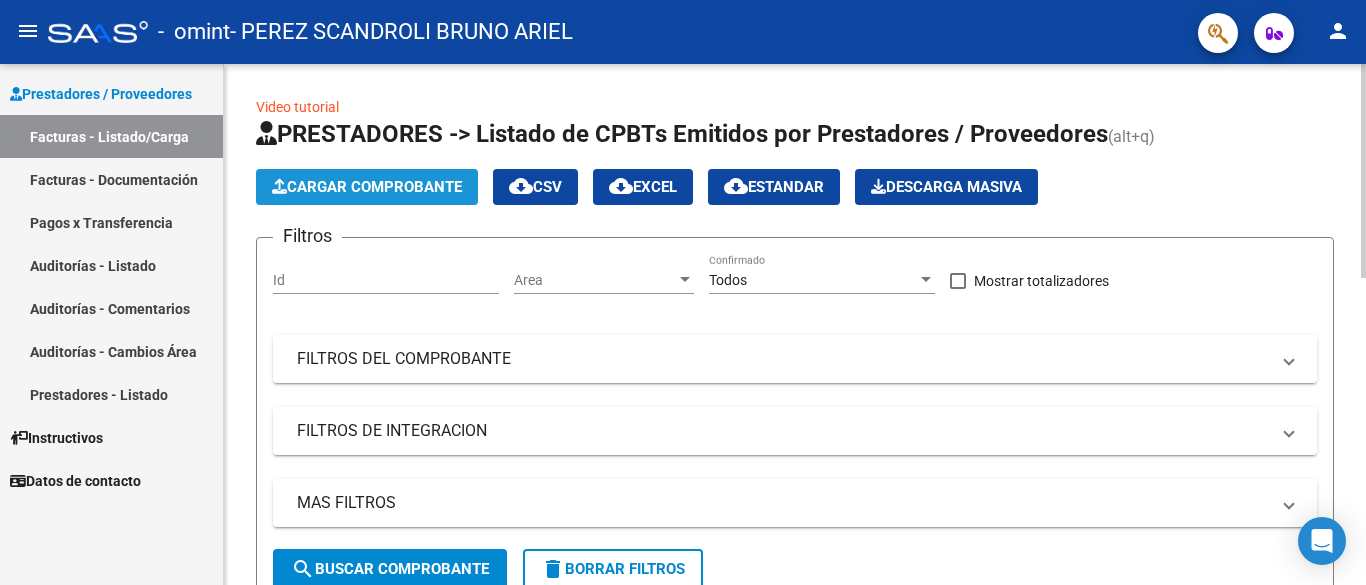 click on "Cargar Comprobante" 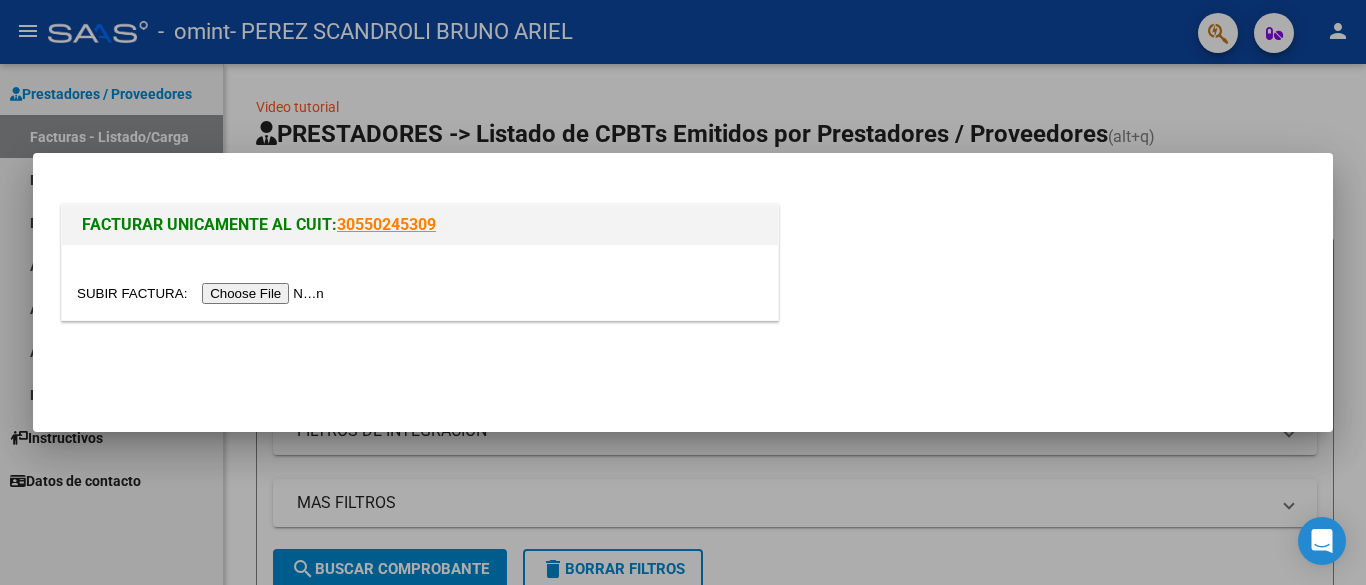 click at bounding box center [203, 293] 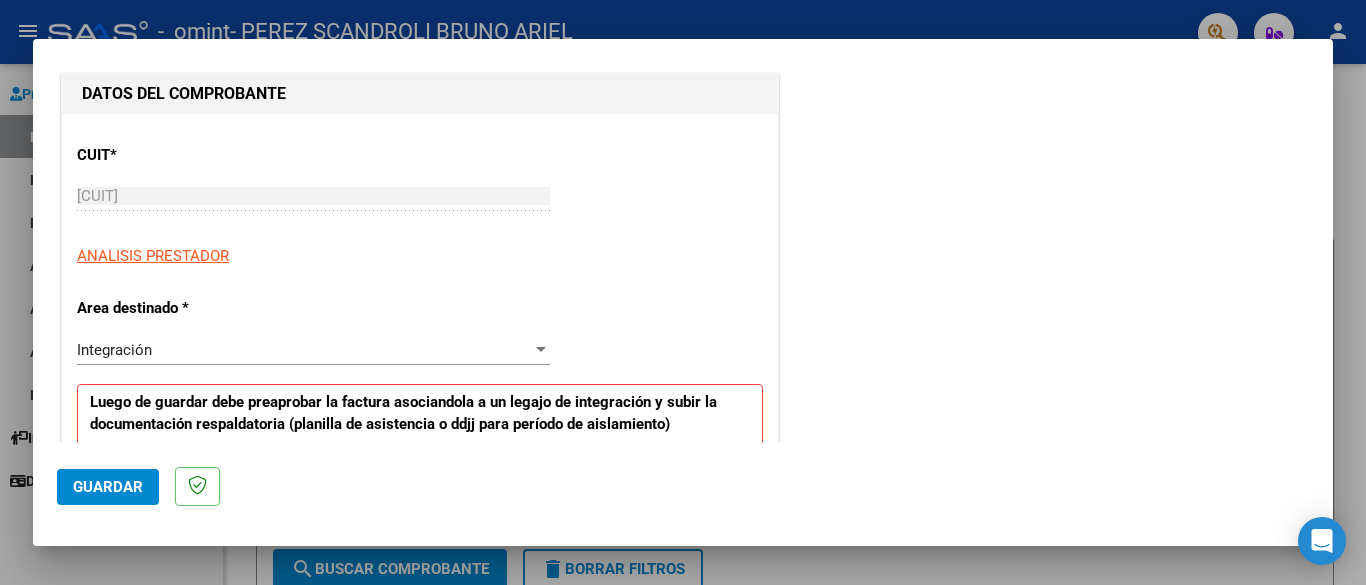 scroll, scrollTop: 240, scrollLeft: 0, axis: vertical 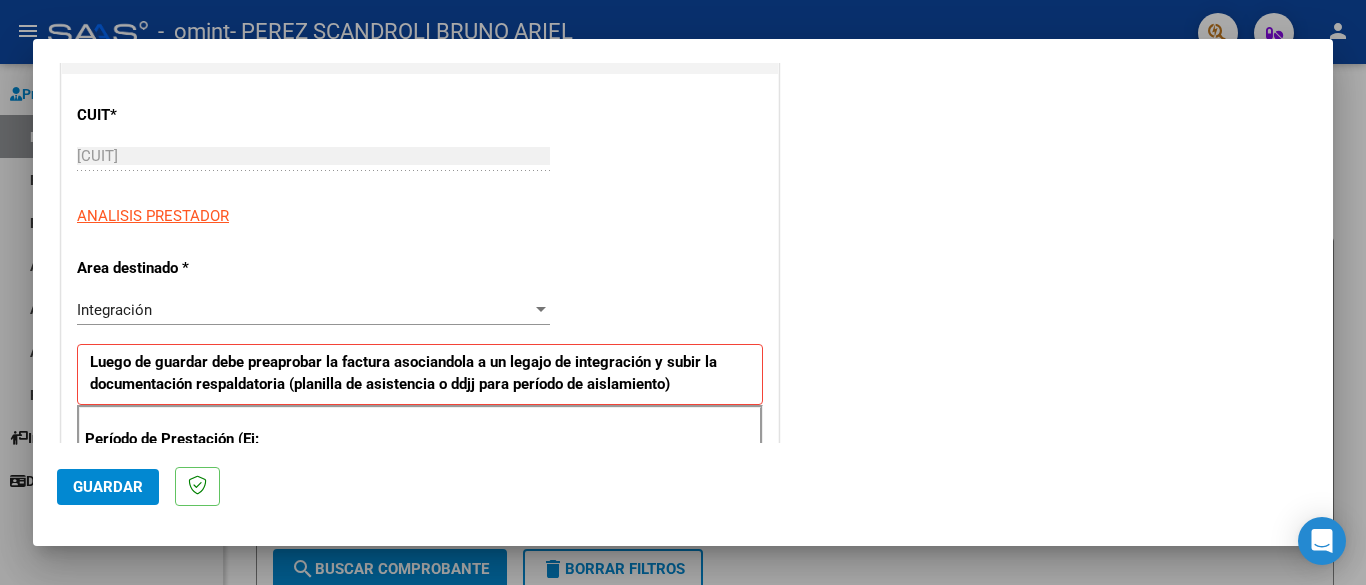 click at bounding box center [541, 310] 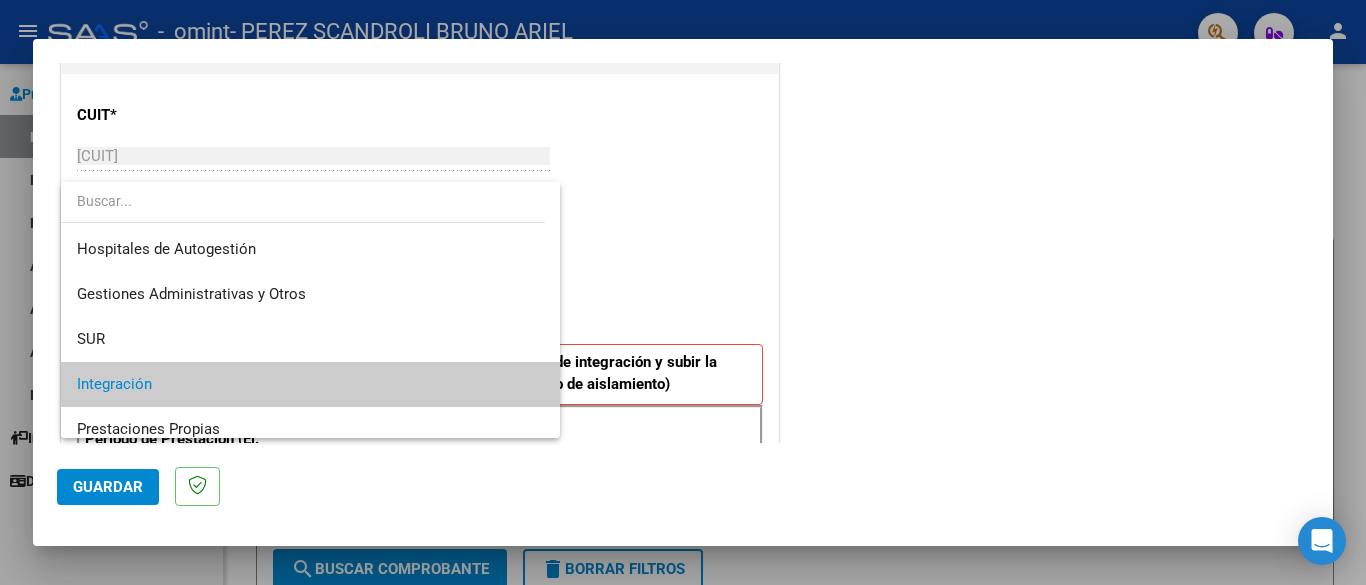scroll, scrollTop: 75, scrollLeft: 0, axis: vertical 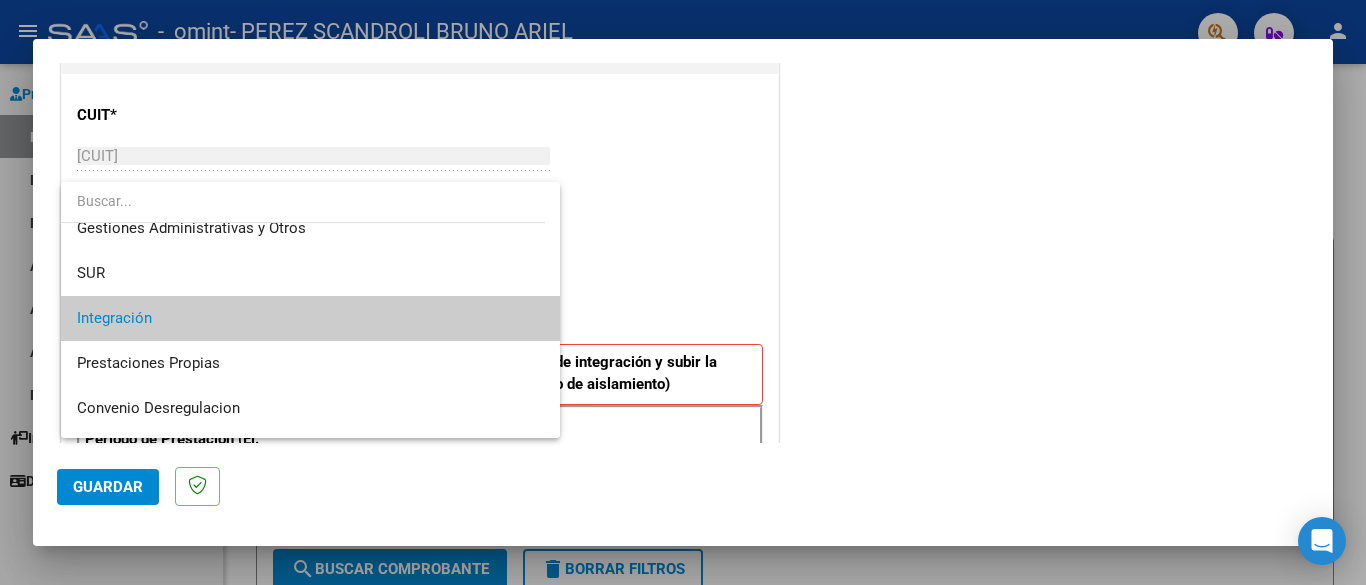 click on "Integración" at bounding box center [310, 318] 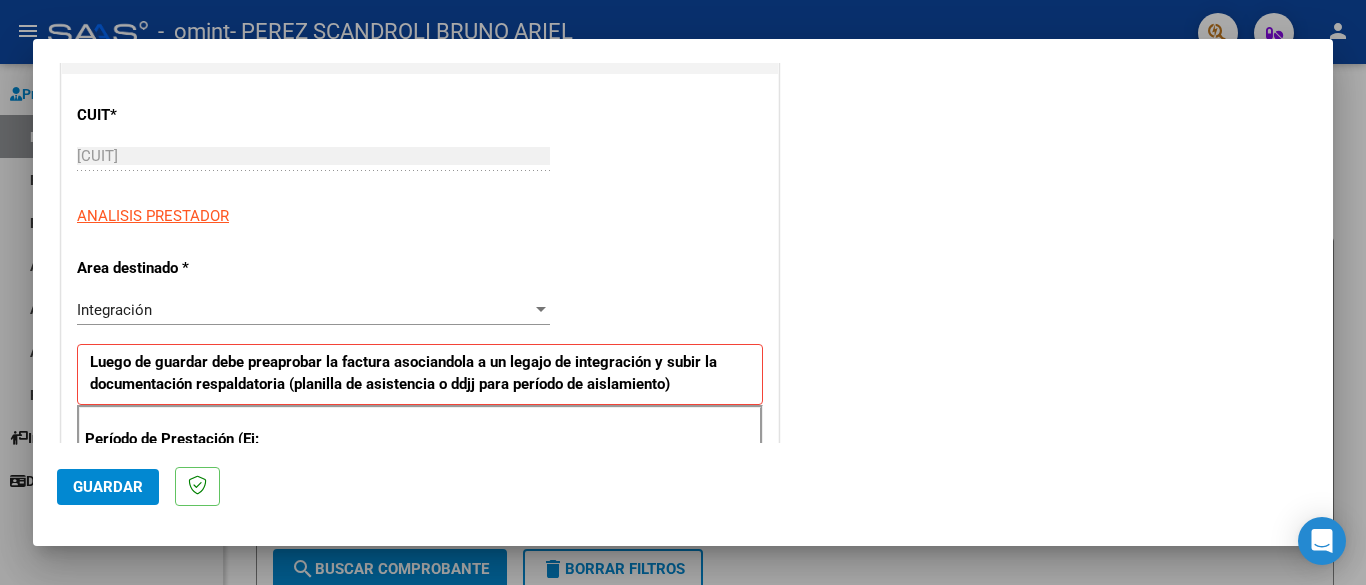 click on "CUIT * 20-31708198-8 Ingresar CUIT ANALISIS PRESTADOR Area destinado * Integración Seleccionar Area Luego de guardar debe preaprobar la factura asociandola a un legajo de integración y subir la documentación respaldatoria (planilla de asistencia o ddjj para período de aislamiento) Período de Prestación (Ej: 202305 para Mayo 2023 Ingrese el Período de Prestación como indica el ejemplo Comprobante Tipo * Factura C Seleccionar Tipo Punto de Venta * 4 Ingresar el Nro. Número * 92 Ingresar el Nro. Monto * $ 215.241,25 Ingresar el monto Fecha del Cpbt. * 2025-08-03 Ingresar la fecha CAE / CAEA (no ingrese CAI) 75318859823795 Ingresar el CAE o CAEA (no ingrese CAI) Fecha de Vencimiento Ingresar la fecha Ref. Externa Ingresar la ref. N° Liquidación Ingresar el N° Liquidación" at bounding box center (420, 807) 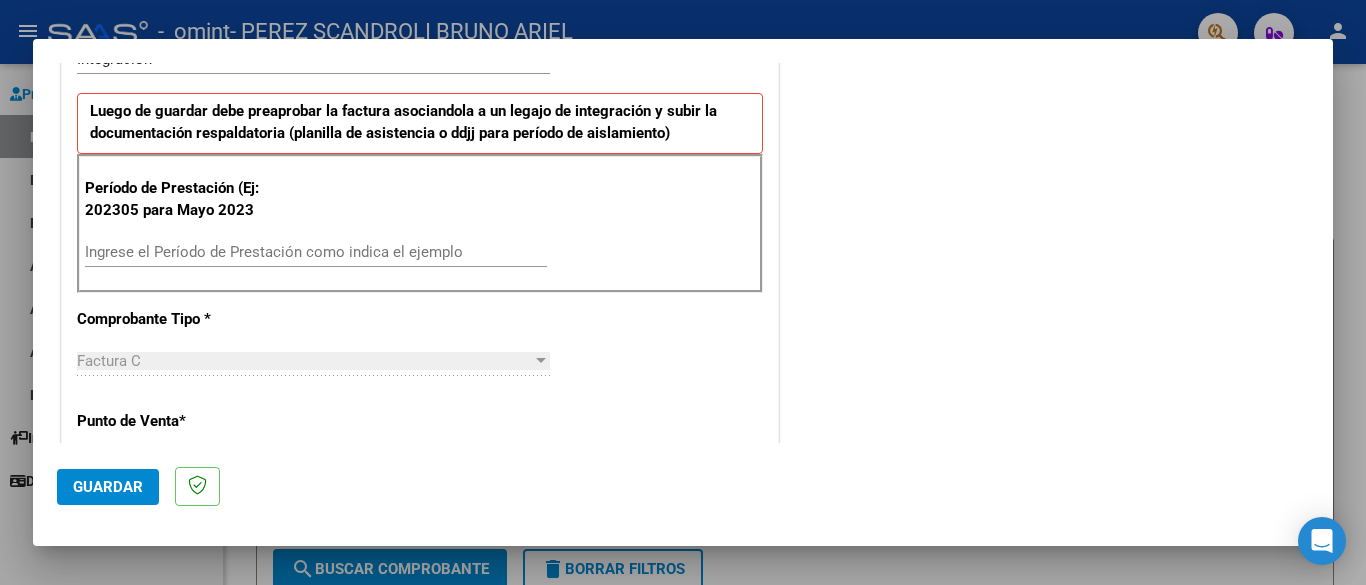 scroll, scrollTop: 501, scrollLeft: 0, axis: vertical 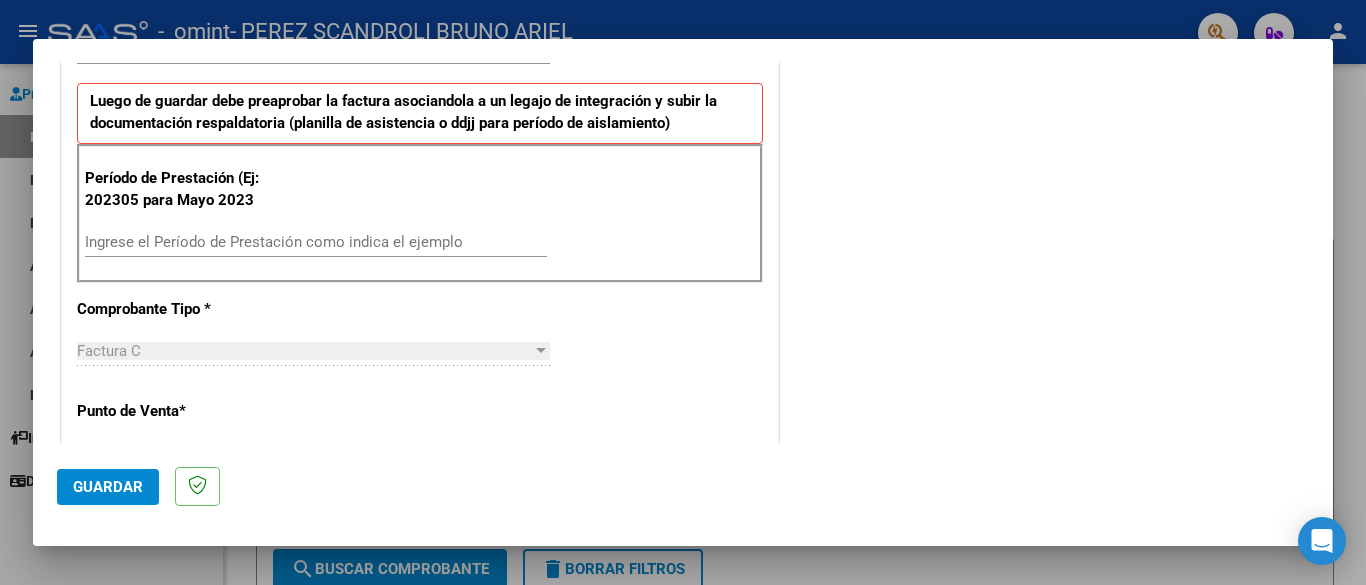 click on "Ingrese el Período de Prestación como indica el ejemplo" at bounding box center (316, 242) 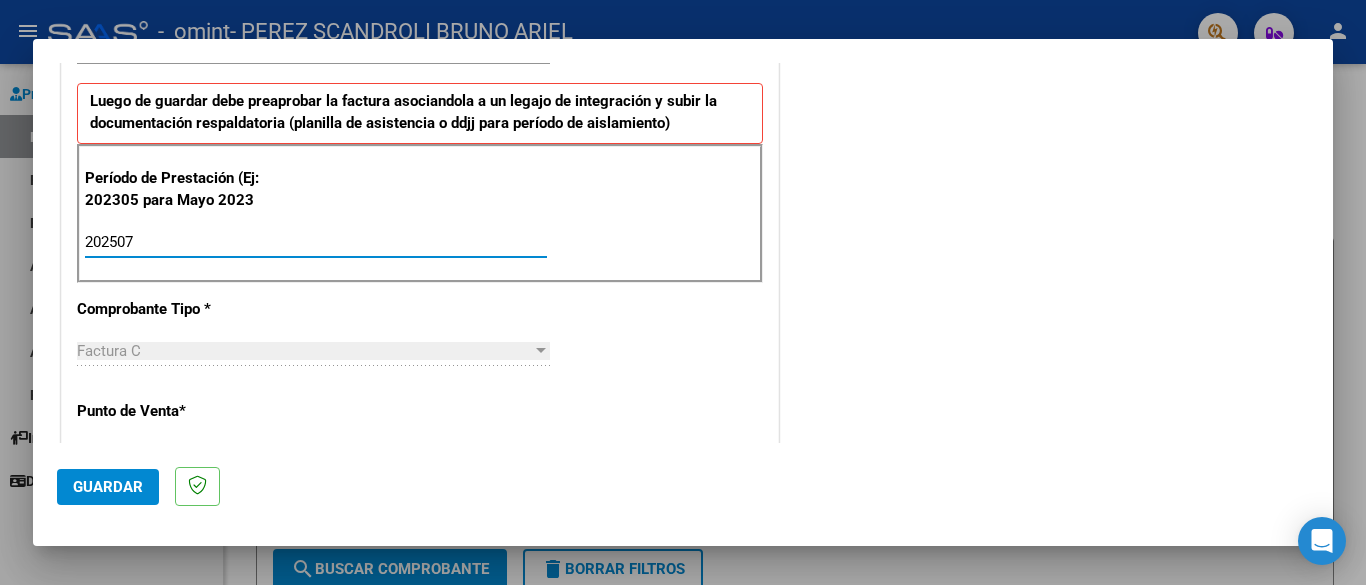 type on "202507" 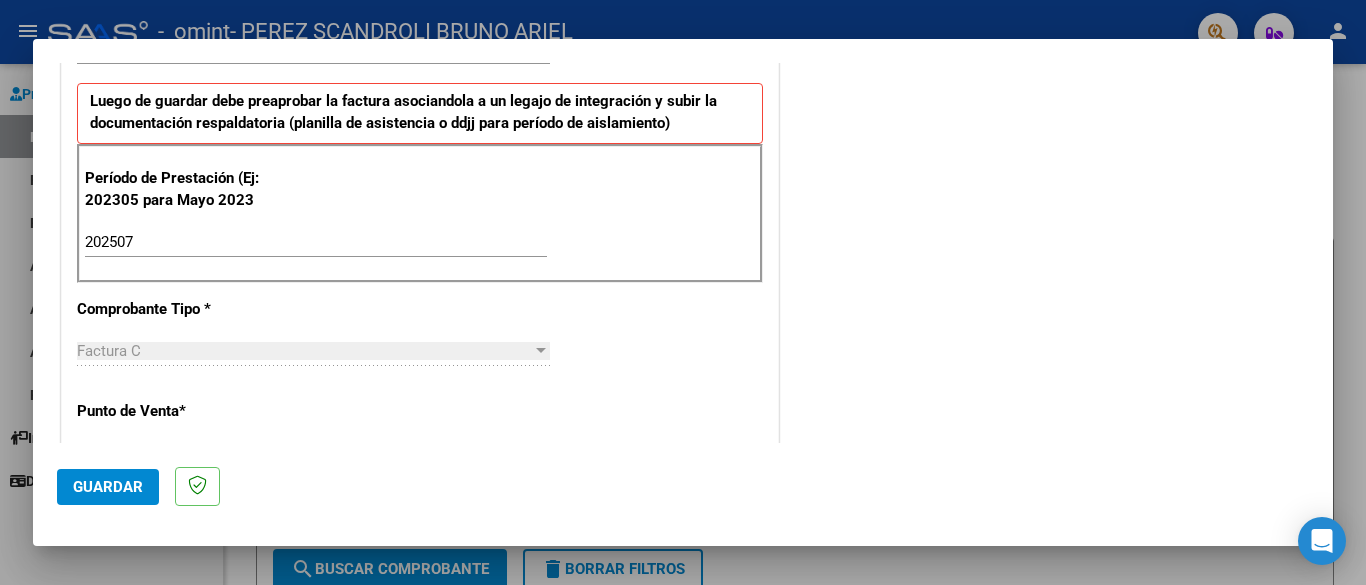 click on "CUIT * 20-31708198-8 Ingresar CUIT ANALISIS PRESTADOR Area destinado * Integración Seleccionar Area Luego de guardar debe preaprobar la factura asociandola a un legajo de integración y subir la documentación respaldatoria (planilla de asistencia o ddjj para período de aislamiento) Período de Prestación (Ej: 202305 para Mayo 2023 202507 Ingrese el Período de Prestación como indica el ejemplo Comprobante Tipo * Factura C Seleccionar Tipo Punto de Venta * 4 Ingresar el Nro. Número * 92 Ingresar el Nro. Monto * $ 215.241,25 Ingresar el monto Fecha del Cpbt. * 2025-08-03 Ingresar la fecha CAE / CAEA (no ingrese CAI) 75318859823795 Ingresar el CAE o CAEA (no ingrese CAI) Fecha de Vencimiento Ingresar la fecha Ref. Externa Ingresar la ref. N° Liquidación Ingresar el N° Liquidación" at bounding box center (420, 546) 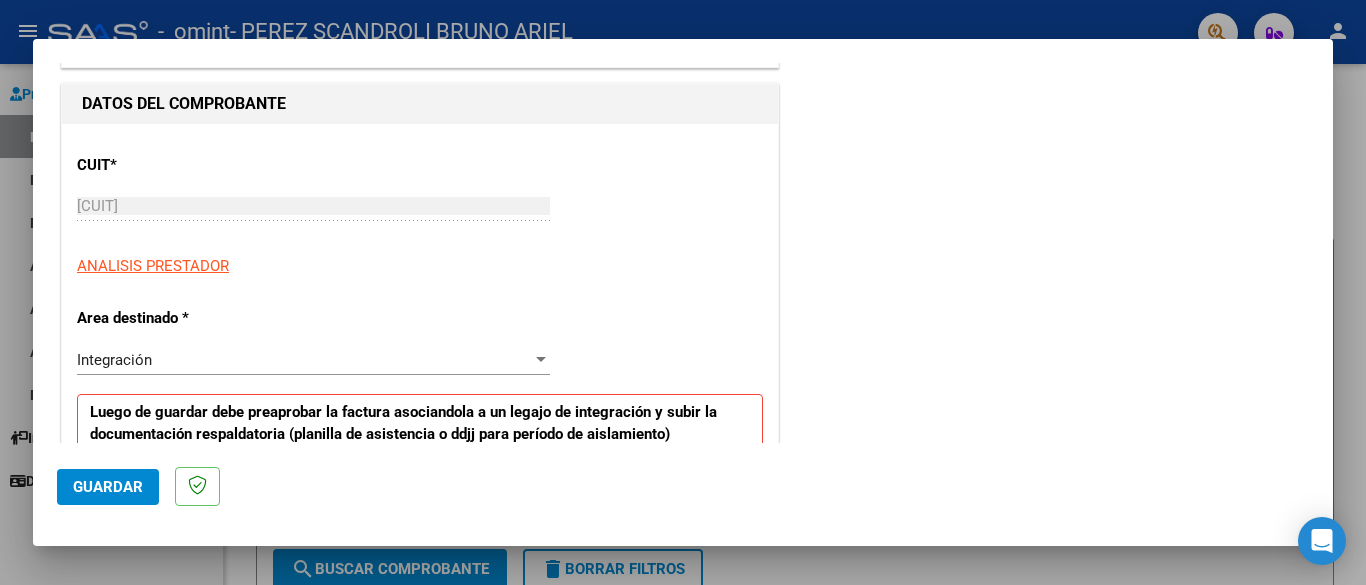 scroll, scrollTop: 0, scrollLeft: 0, axis: both 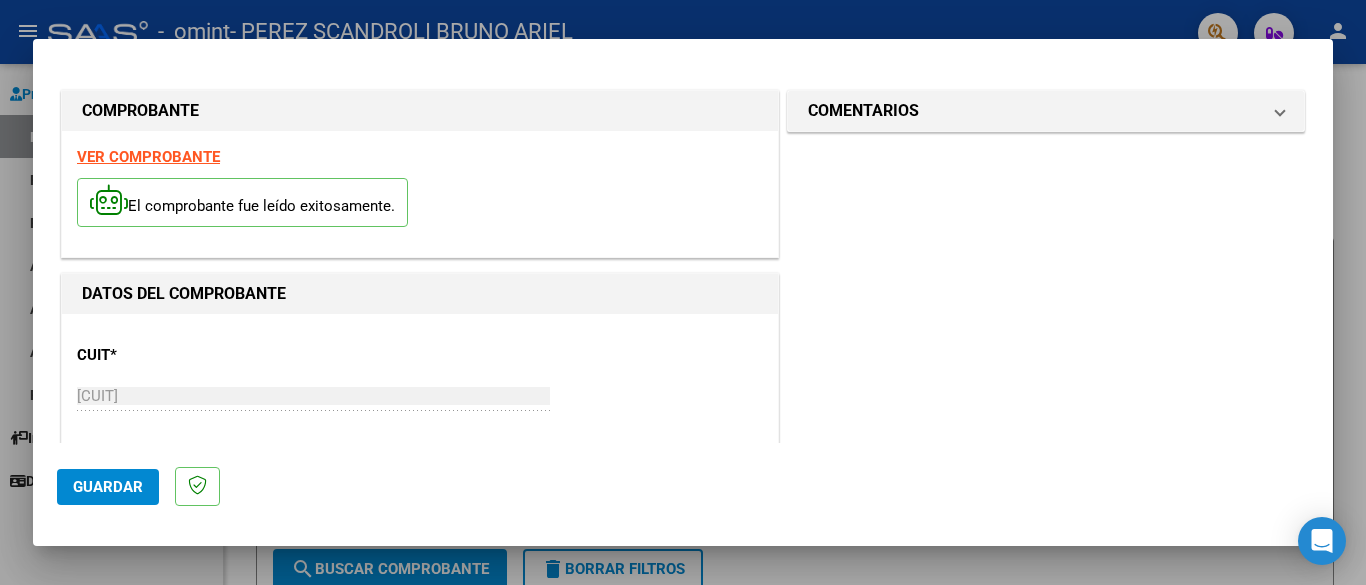 click at bounding box center [683, 292] 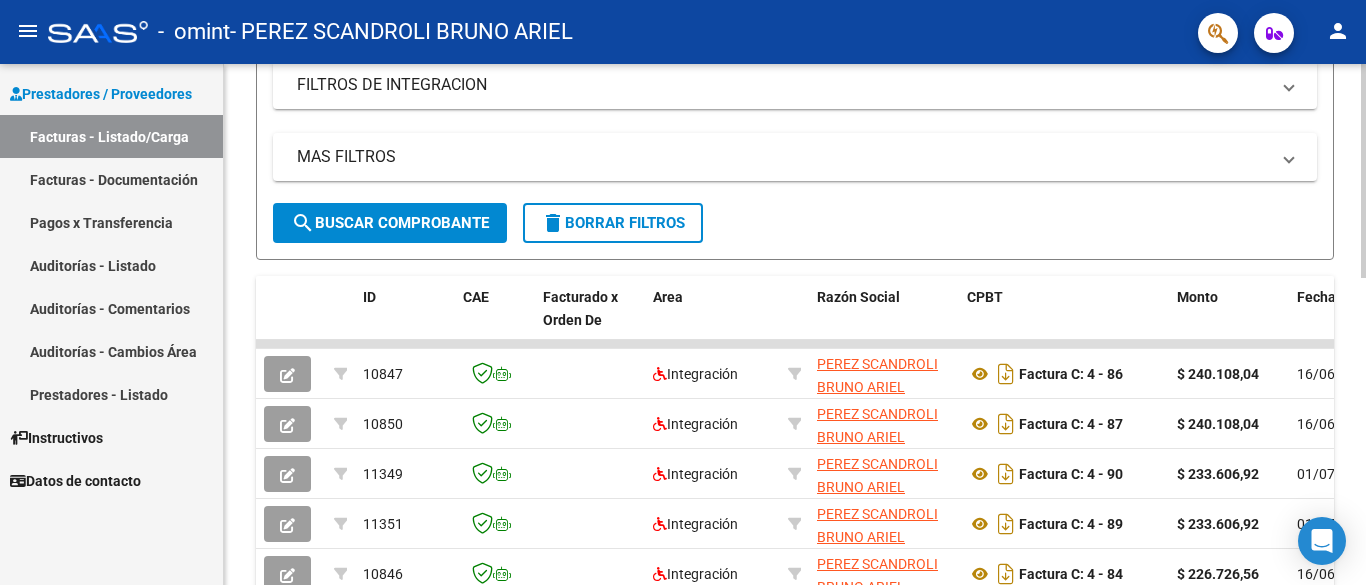scroll, scrollTop: 348, scrollLeft: 0, axis: vertical 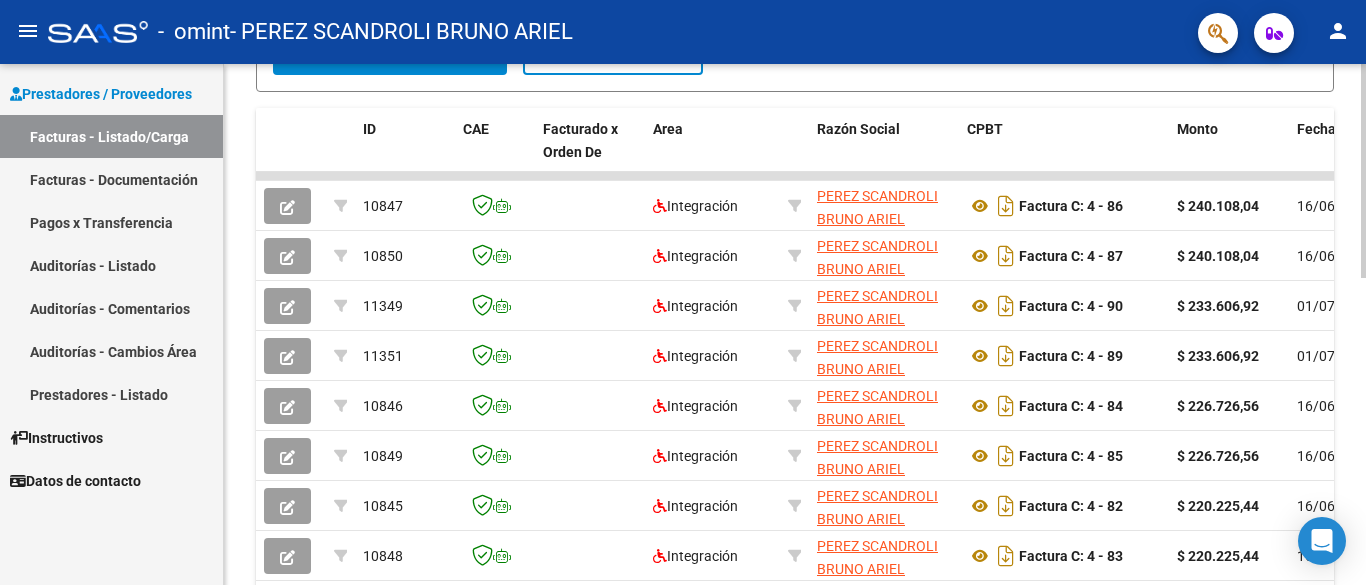 click 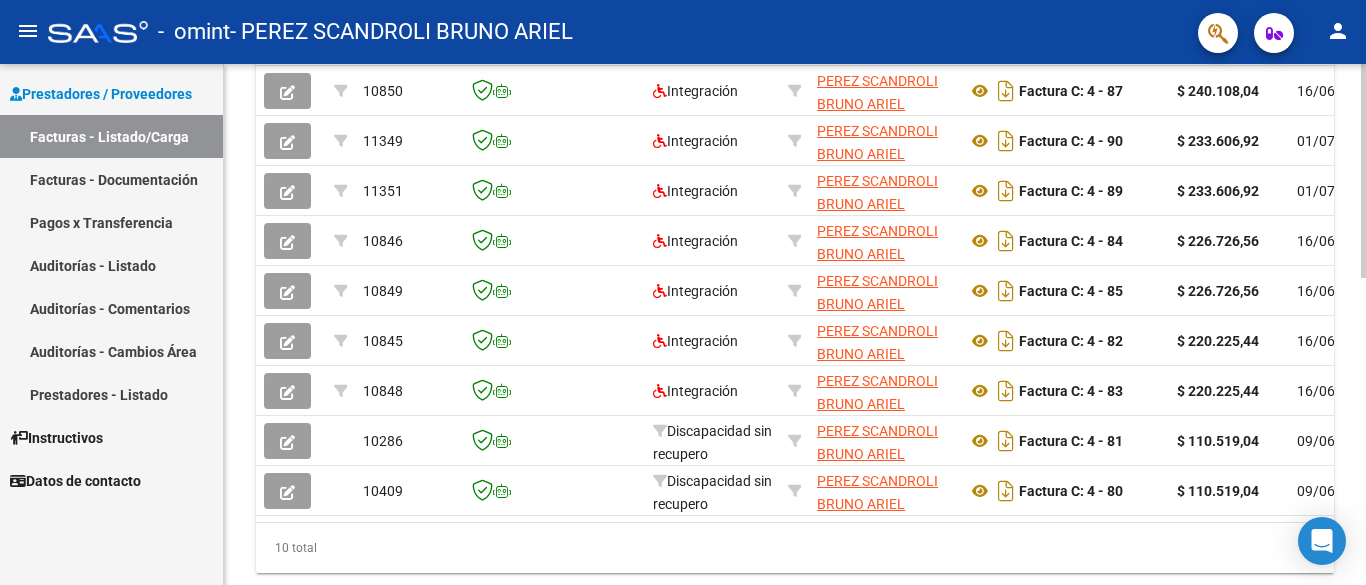 scroll, scrollTop: 689, scrollLeft: 0, axis: vertical 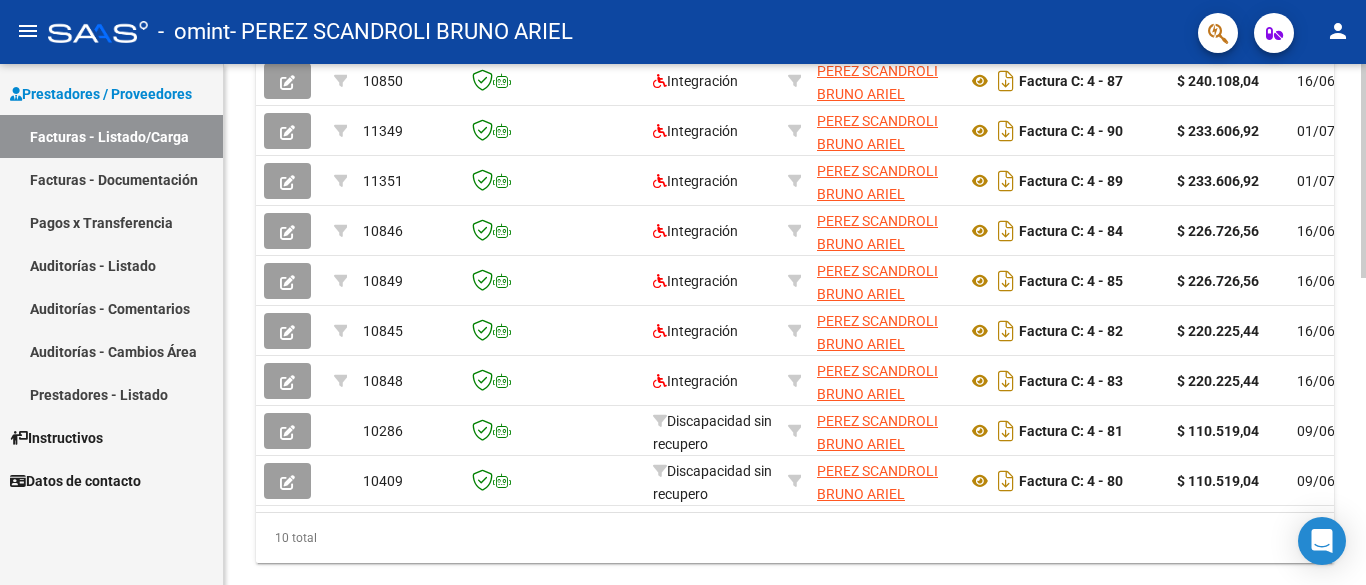 click 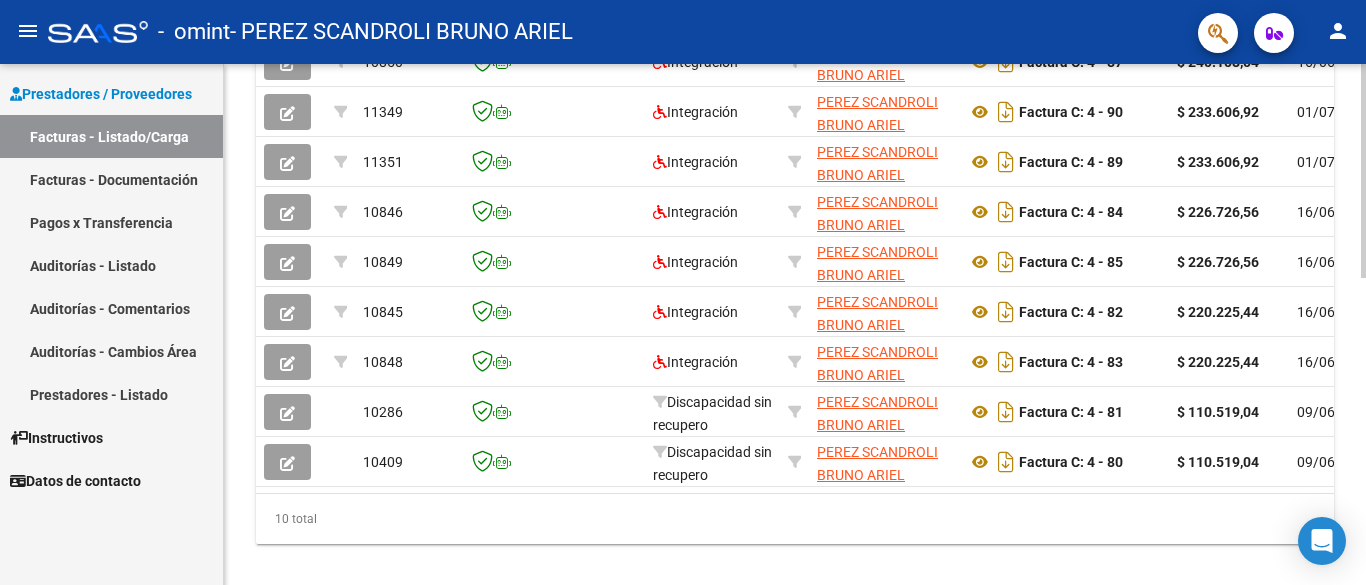 scroll, scrollTop: 711, scrollLeft: 0, axis: vertical 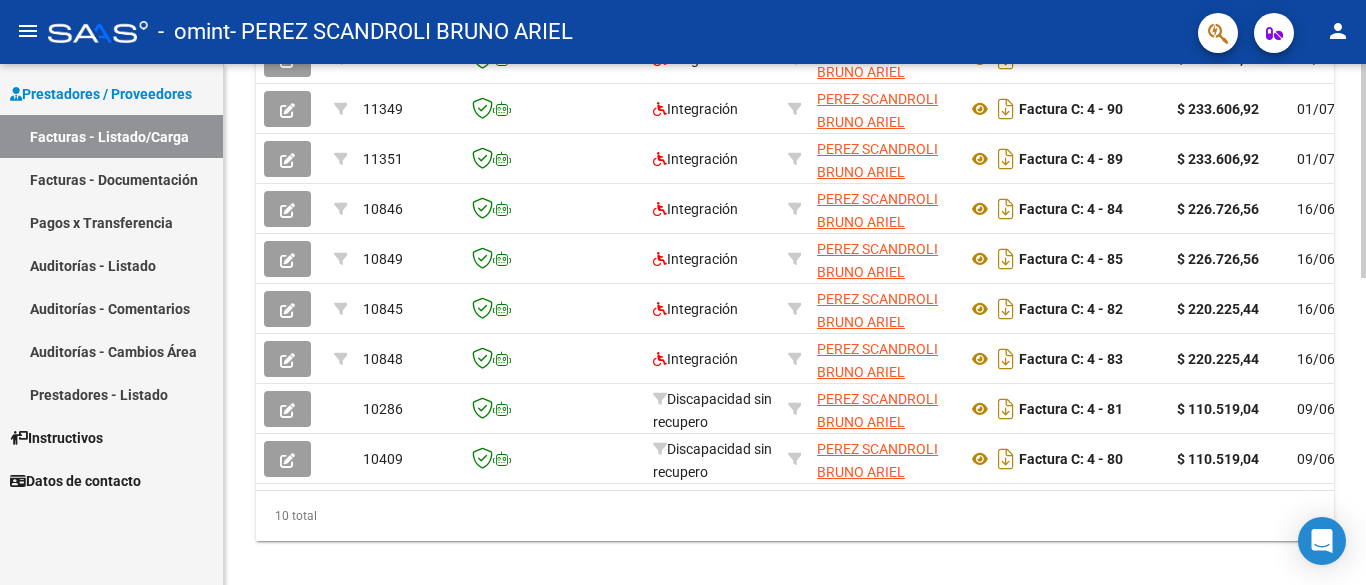 click 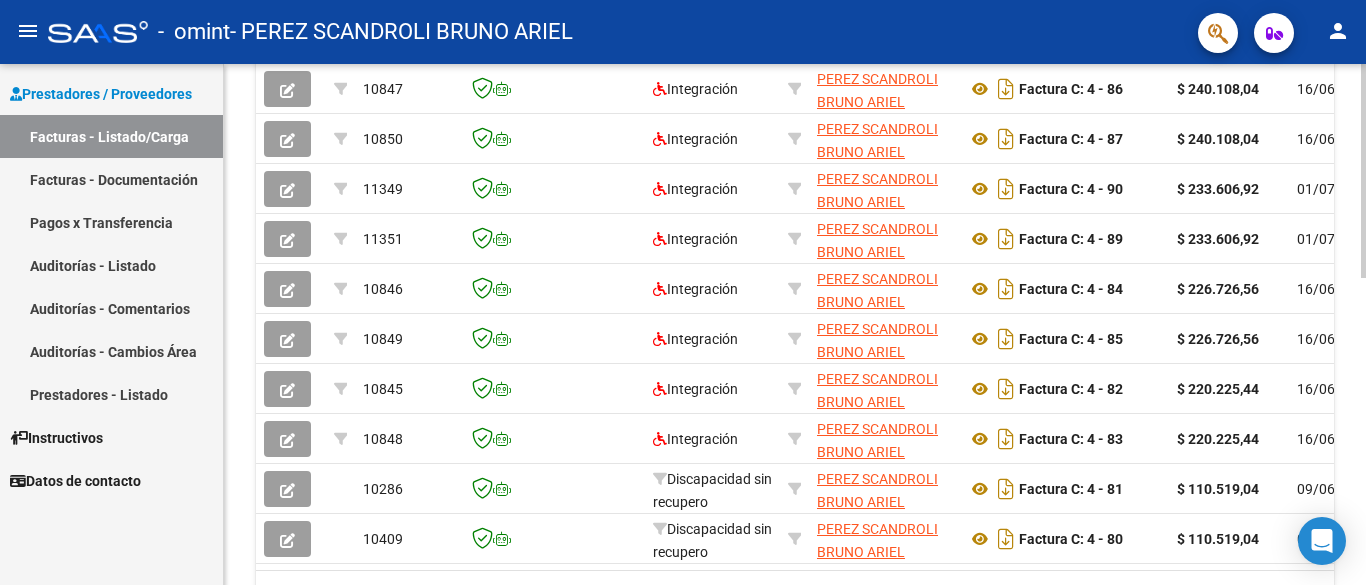 scroll, scrollTop: 628, scrollLeft: 0, axis: vertical 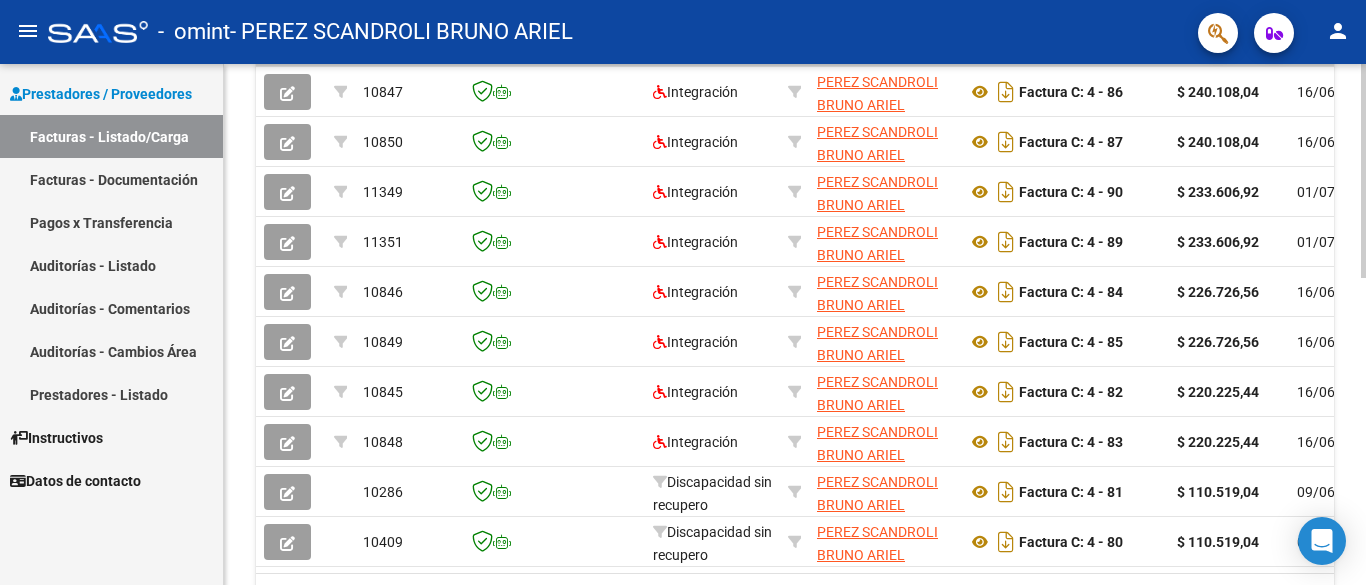 click 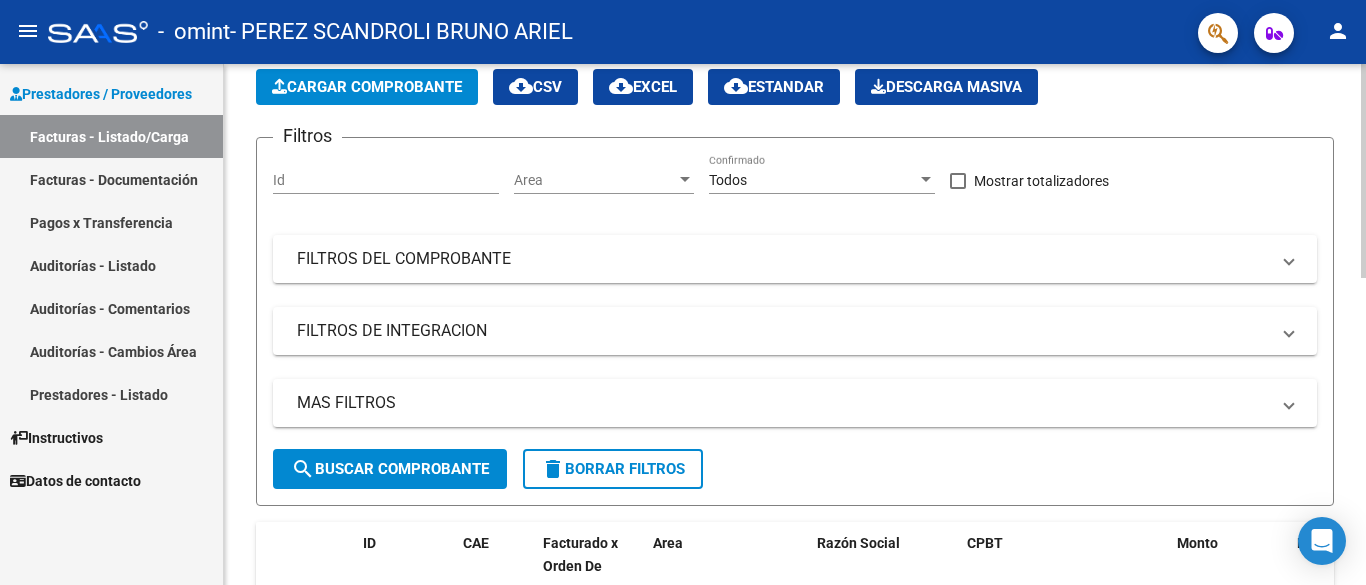 scroll, scrollTop: 0, scrollLeft: 0, axis: both 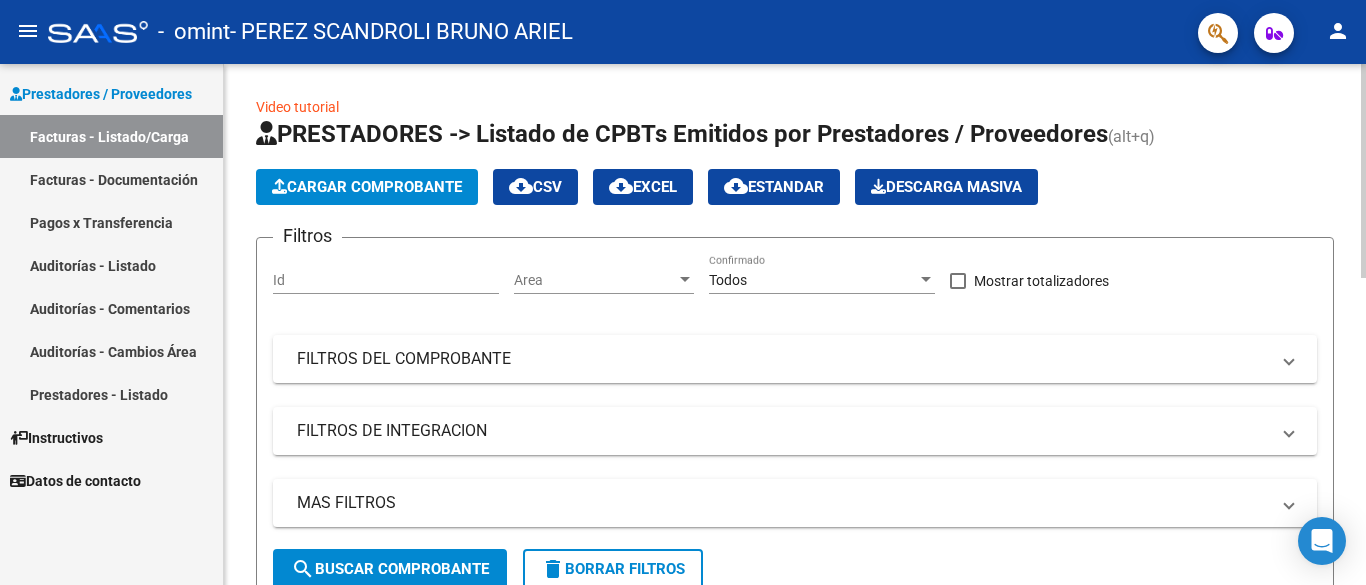 click on "Video tutorial   PRESTADORES -> Listado de CPBTs Emitidos por Prestadores / Proveedores (alt+q)   Cargar Comprobante
cloud_download  CSV  cloud_download  EXCEL  cloud_download  Estandar   Descarga Masiva
Filtros Id Area Area Todos Confirmado   Mostrar totalizadores   FILTROS DEL COMPROBANTE  Comprobante Tipo Comprobante Tipo Start date – End date Fec. Comprobante Desde / Hasta Días Emisión Desde(cant. días) Días Emisión Hasta(cant. días) CUIT / Razón Social Pto. Venta Nro. Comprobante Código SSS CAE Válido CAE Válido Todos Cargado Módulo Hosp. Todos Tiene facturacion Apócrifa Hospital Refes  FILTROS DE INTEGRACION  Período De Prestación Campos del Archivo de Rendición Devuelto x SSS (dr_envio) Todos Rendido x SSS (dr_envio) Tipo de Registro Tipo de Registro Período Presentación Período Presentación Campos del Legajo Asociado (preaprobación) Afiliado Legajo (cuil/nombre) Todos Solo facturas preaprobadas  MAS FILTROS  Todos Con Doc. Respaldatoria Todos Con Trazabilidad Todos – –" 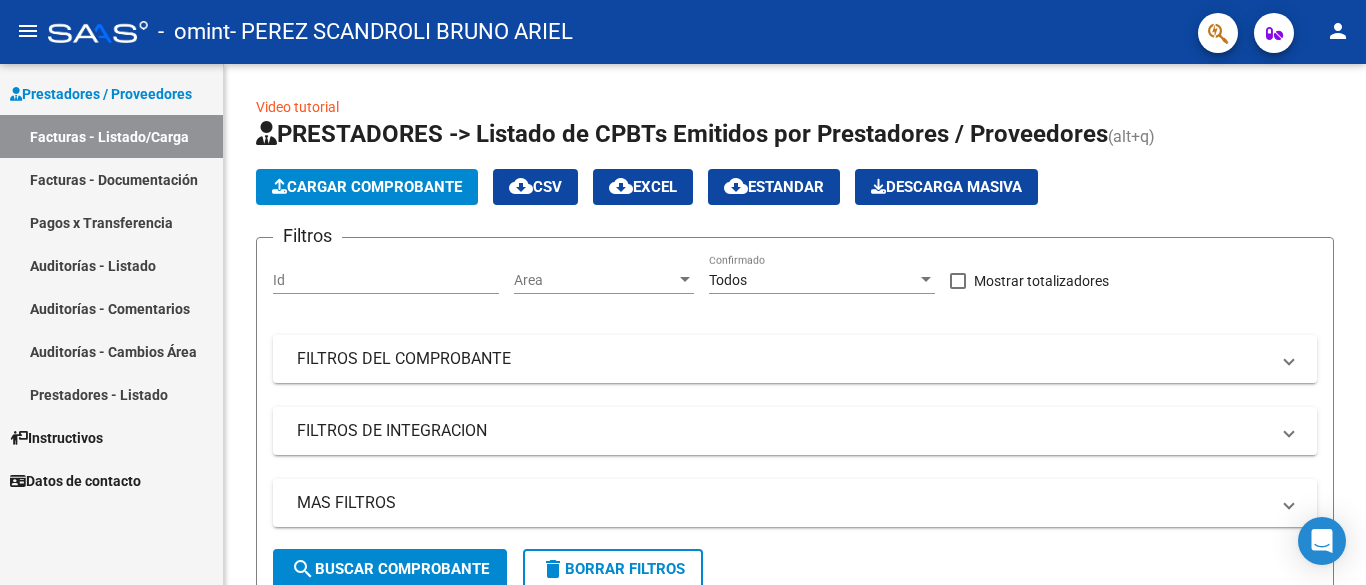 click on "Facturas - Listado/Carga" at bounding box center (111, 136) 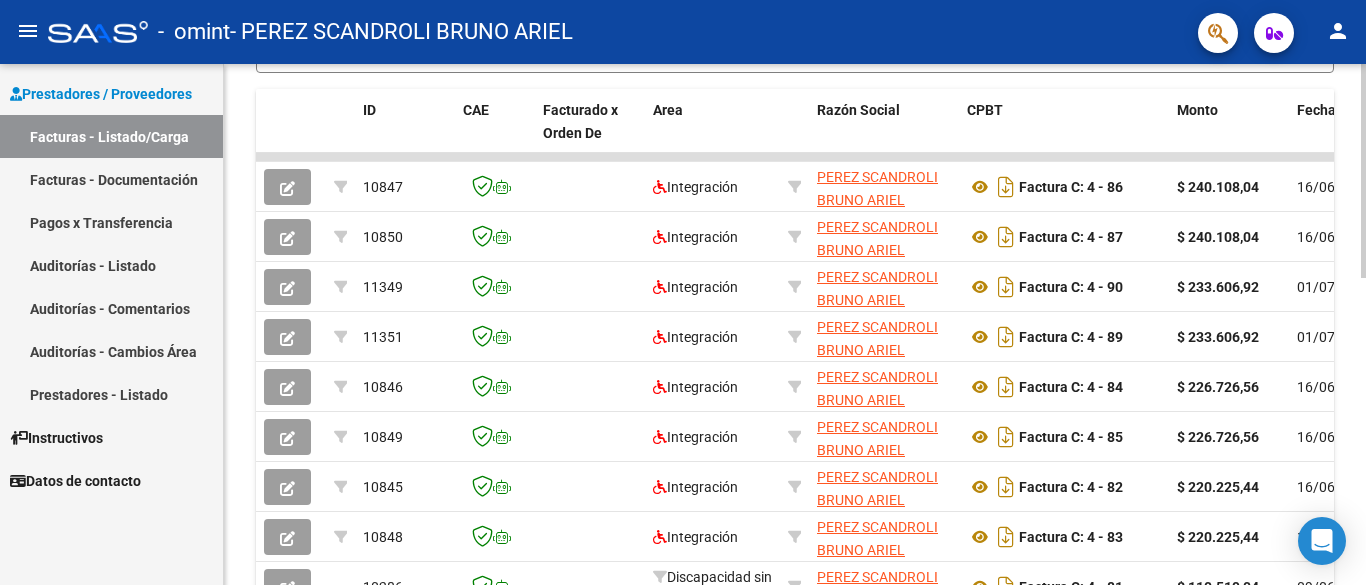 scroll, scrollTop: 538, scrollLeft: 0, axis: vertical 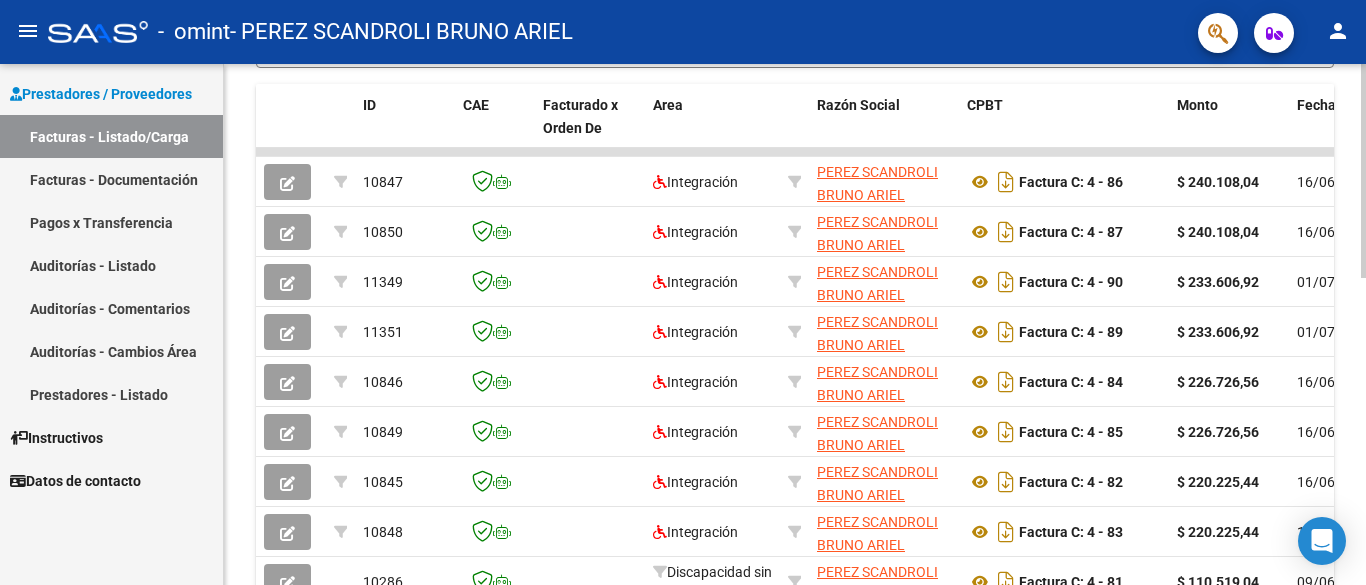 click 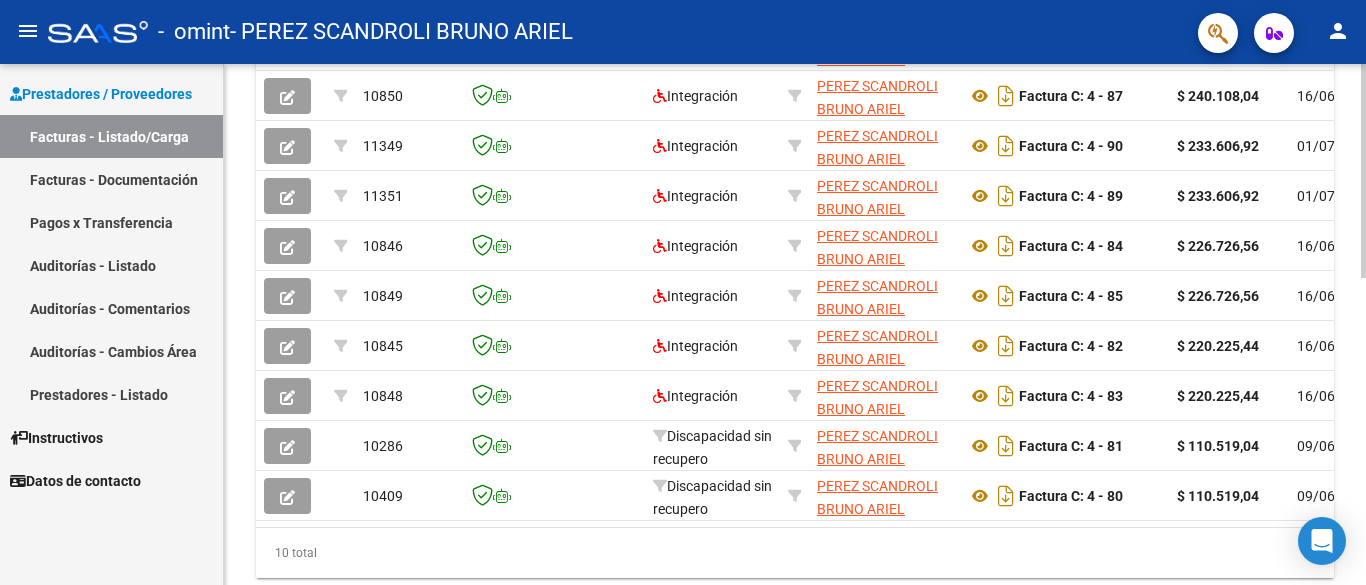 scroll, scrollTop: 679, scrollLeft: 0, axis: vertical 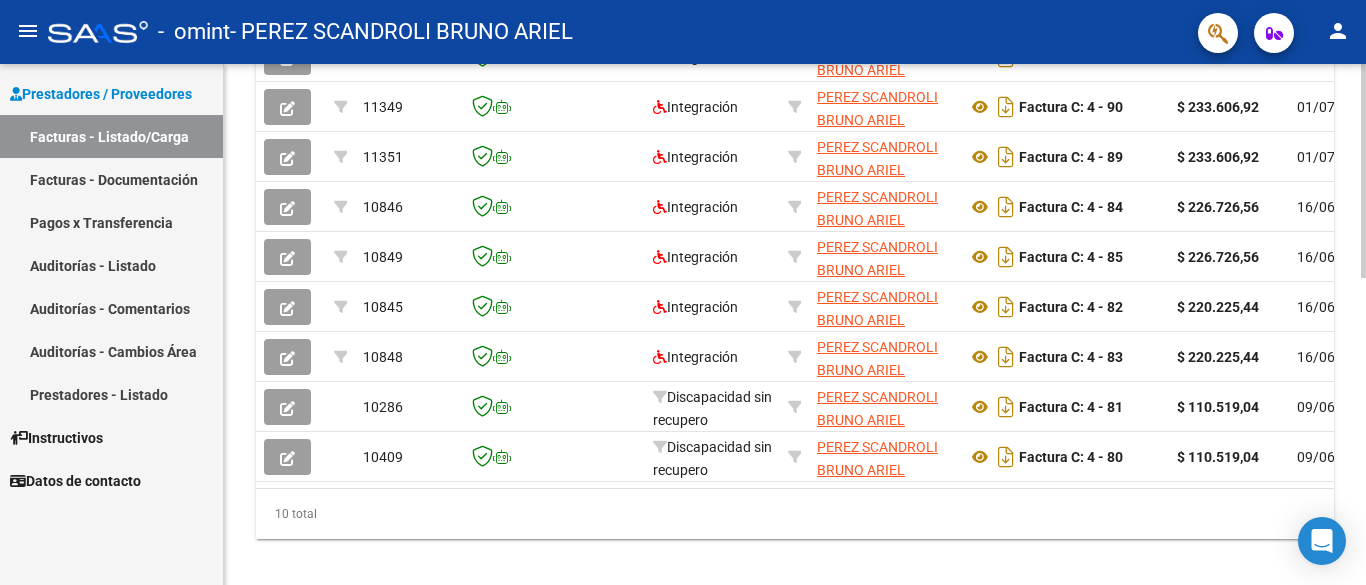 click 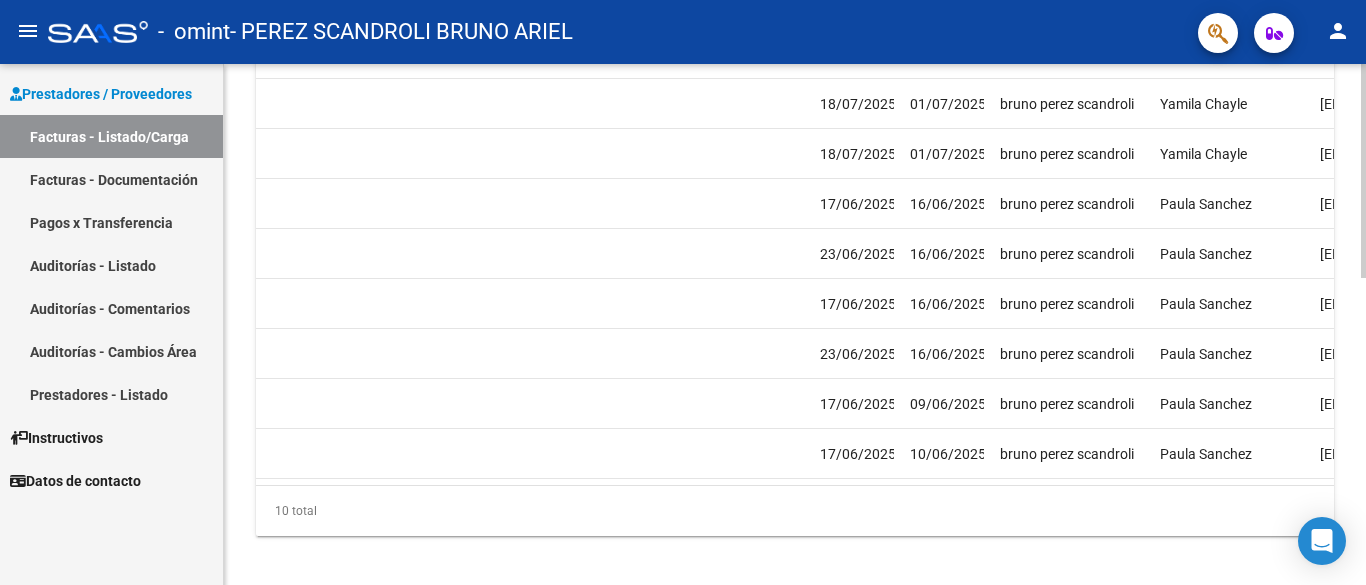 scroll, scrollTop: 0, scrollLeft: 3138, axis: horizontal 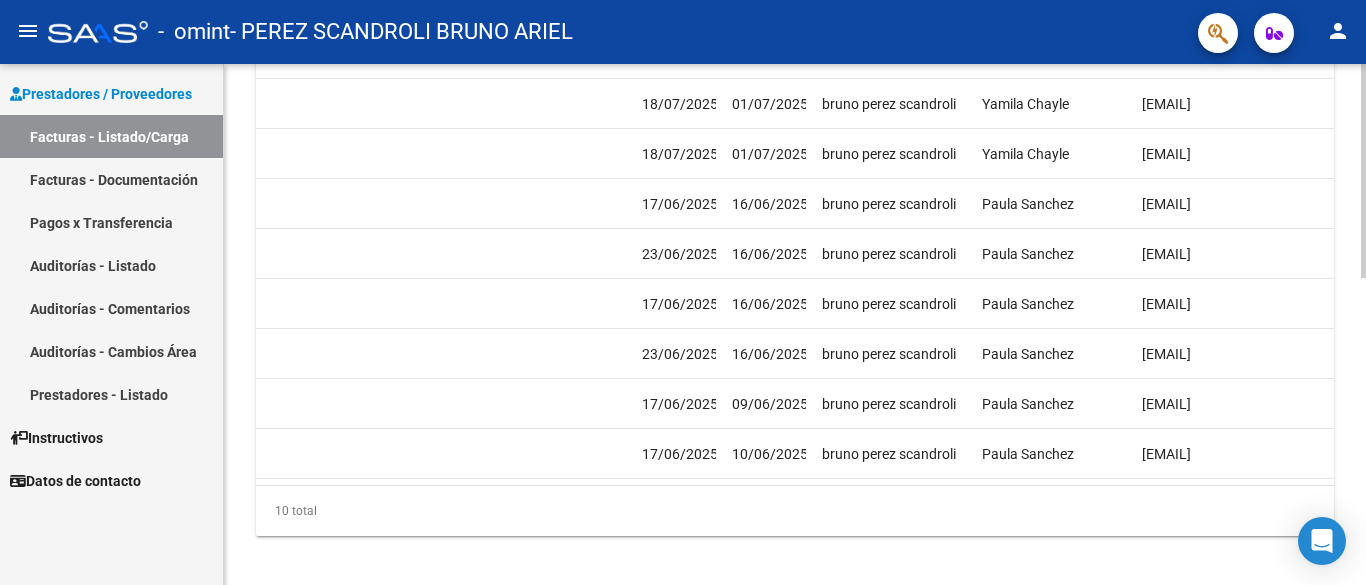 click on "Video tutorial   PRESTADORES -> Listado de CPBTs Emitidos por Prestadores / Proveedores (alt+q)   Cargar Comprobante
cloud_download  CSV  cloud_download  EXCEL  cloud_download  Estandar   Descarga Masiva
Filtros Id Area Area Todos Confirmado   Mostrar totalizadores   FILTROS DEL COMPROBANTE  Comprobante Tipo Comprobante Tipo Start date – End date Fec. Comprobante Desde / Hasta Días Emisión Desde(cant. días) Días Emisión Hasta(cant. días) CUIT / Razón Social Pto. Venta Nro. Comprobante Código SSS CAE Válido CAE Válido Todos Cargado Módulo Hosp. Todos Tiene facturacion Apócrifa Hospital Refes  FILTROS DE INTEGRACION  Período De Prestación Campos del Archivo de Rendición Devuelto x SSS (dr_envio) Todos Rendido x SSS (dr_envio) Tipo de Registro Tipo de Registro Período Presentación Período Presentación Campos del Legajo Asociado (preaprobación) Afiliado Legajo (cuil/nombre) Todos Solo facturas preaprobadas  MAS FILTROS  Todos Con Doc. Respaldatoria Todos Con Trazabilidad Todos – –" 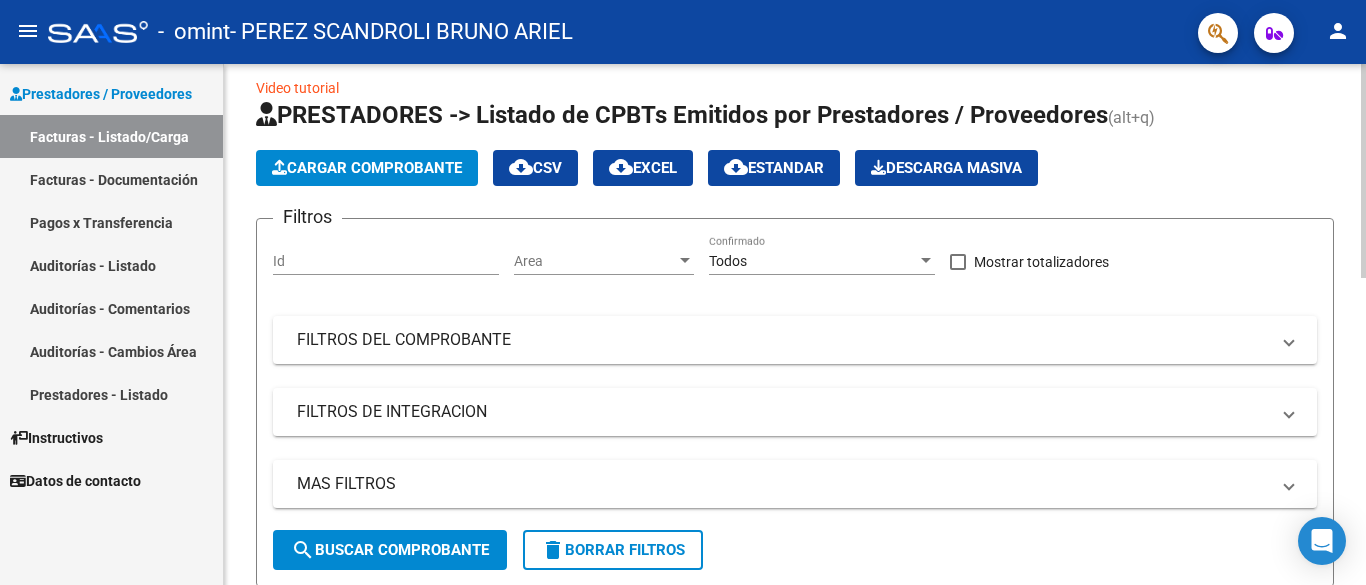 scroll, scrollTop: 0, scrollLeft: 0, axis: both 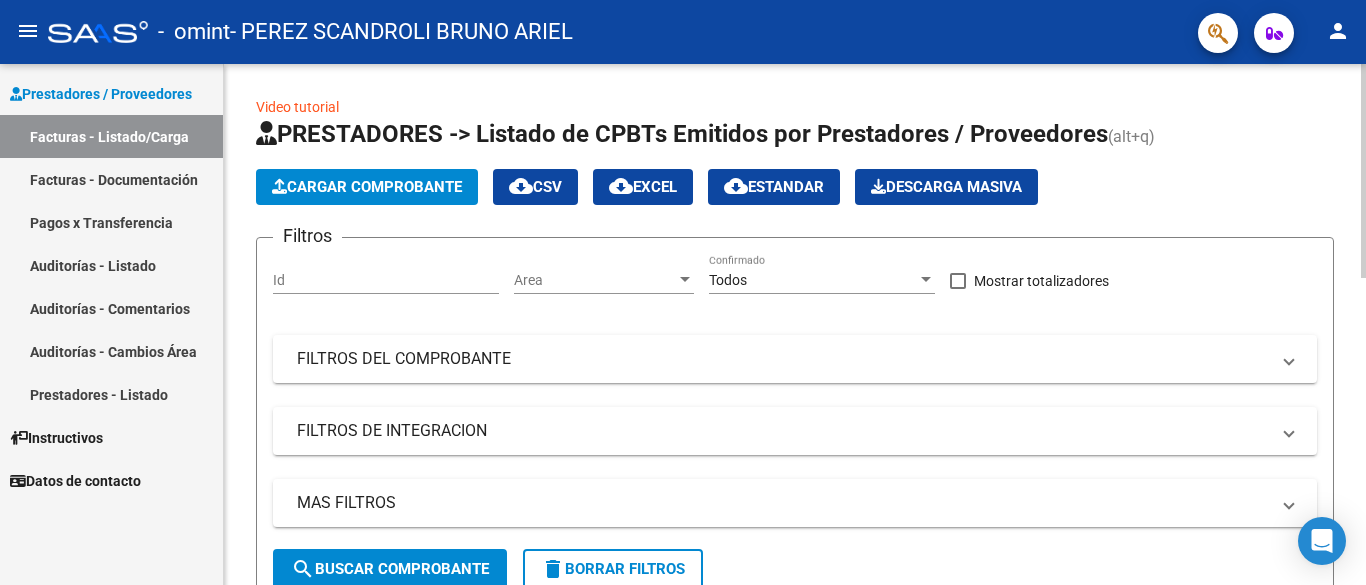 click on "menu - omint - PEREZ SCANDROLI BRUNO ARIEL person Prestadores / Proveedores Facturas - Listado/Carga Facturas - Documentación Pagos x Transferencia Auditorías - Listado Auditorías - Comentarios Auditorías - Cambios Área Prestadores - Listado Instructivos Datos de contacto Video tutorial PRESTADORES -> Listado de CPBTs Emitidos por Prestadores / Proveedores (alt+q) Cargar Comprobante
cloud_download CSV cloud_download EXCEL cloud_download Estandar Descarga Masiva
Filtros Id Area Area Todos Confirmado Mostrar totalizadores FILTROS DEL COMPROBANTE Comprobante Tipo Comprobante Tipo Start date – End date Fec. Comprobante Desde / Hasta Días Emisión Desde(cant. días) Días Emisión Hasta(cant. días) CUIT / Razón Social Pto. Venta Nro. Comprobante Código SSS CAE Válido CAE Válido Todos Cargado Módulo Hosp. Todos Tiene facturacion Apócrifa Hospital Refes FILTROS DE INTEGRACION Período De Prestación Campos del Archivo de Rendición Devuelto x SSS (dr_envio) Op" 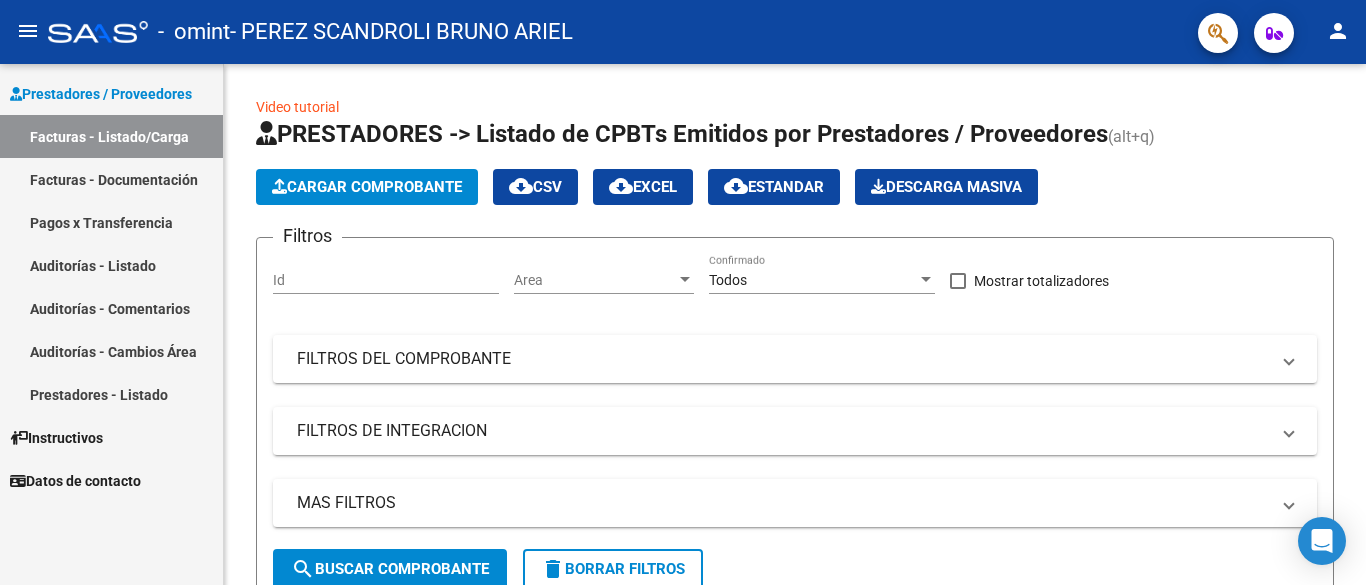 click on "Facturas - Documentación" at bounding box center (111, 179) 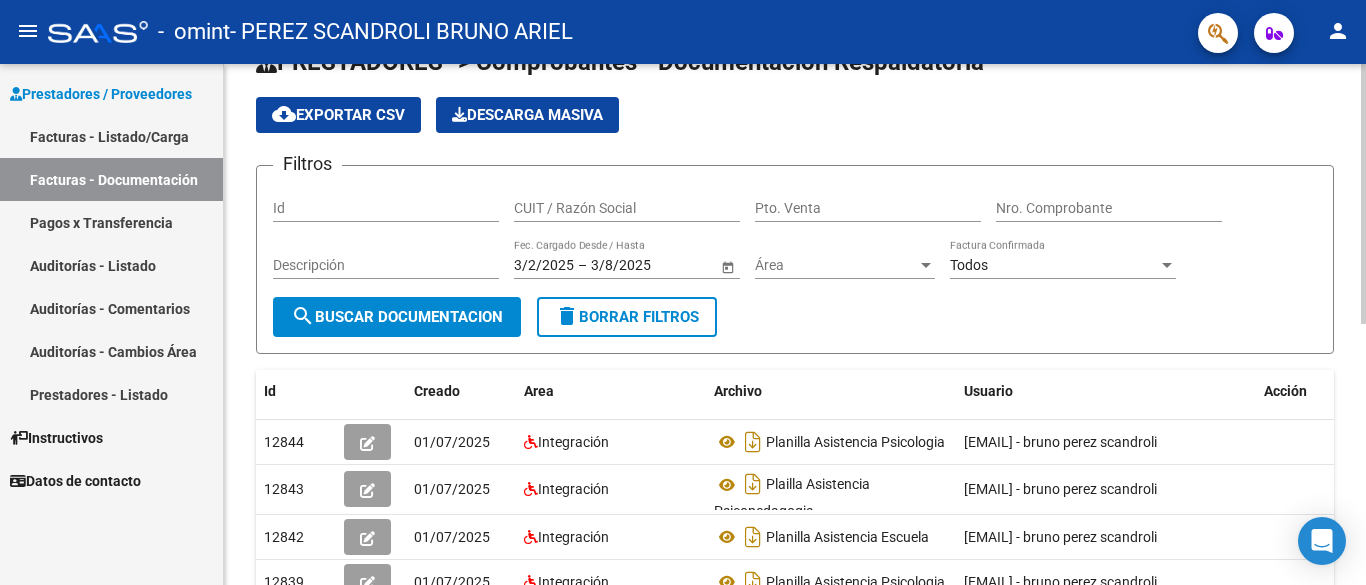 scroll, scrollTop: 0, scrollLeft: 0, axis: both 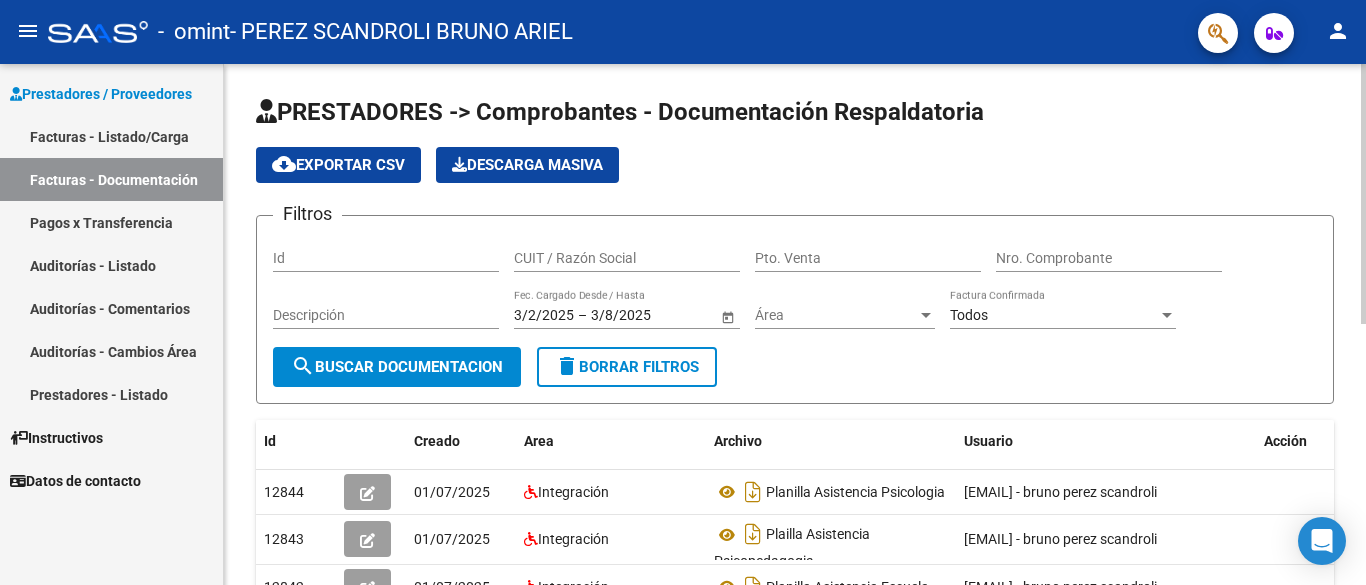 click 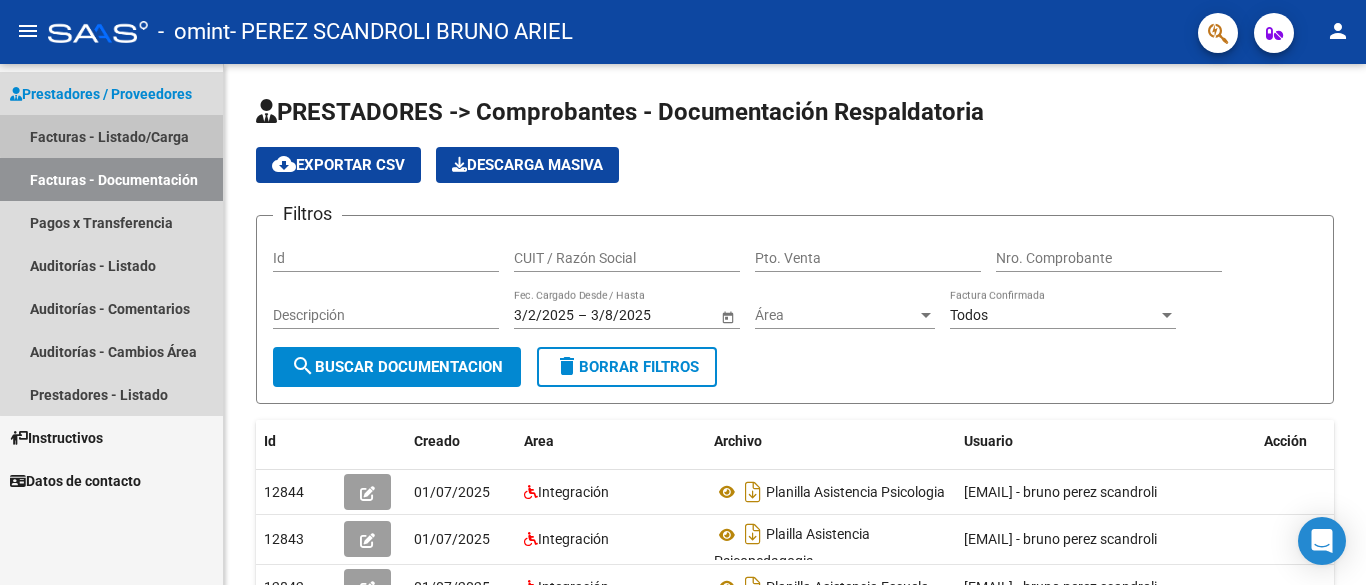 click on "Facturas - Listado/Carga" at bounding box center (111, 136) 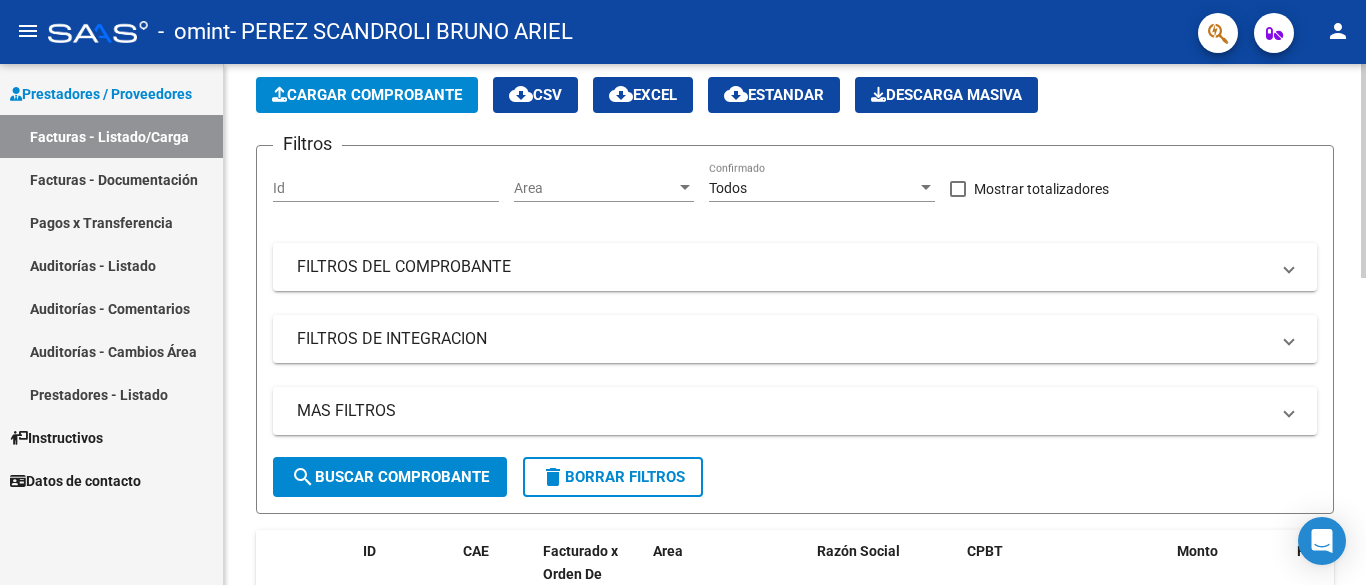 click 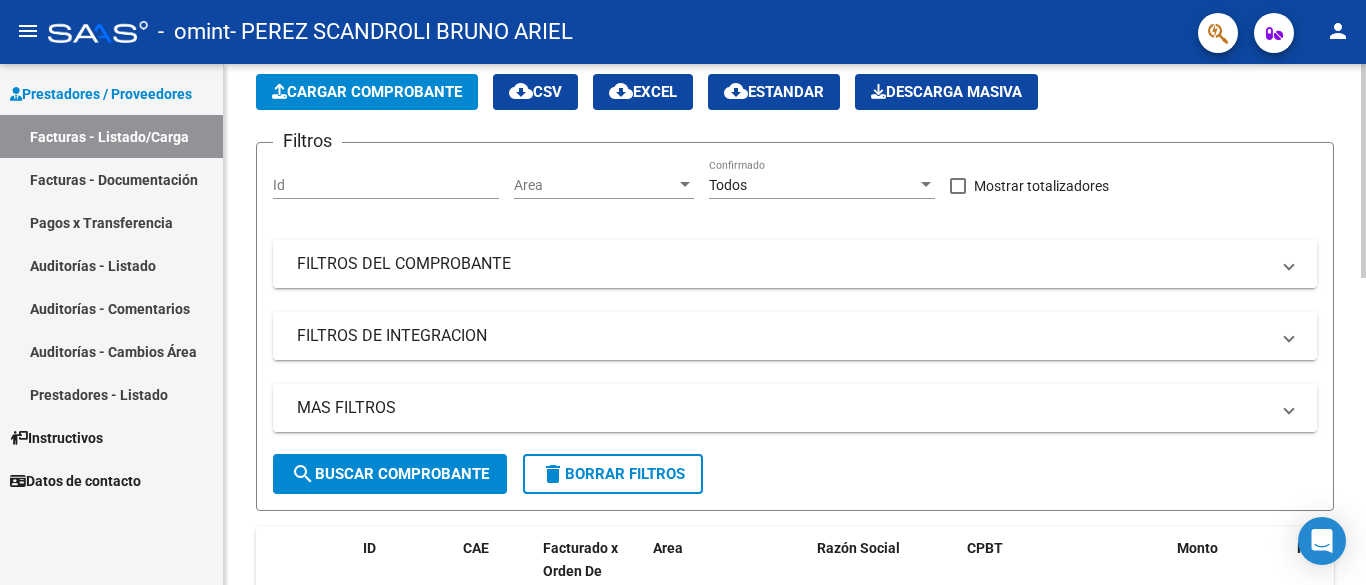click on "search  Buscar Comprobante" 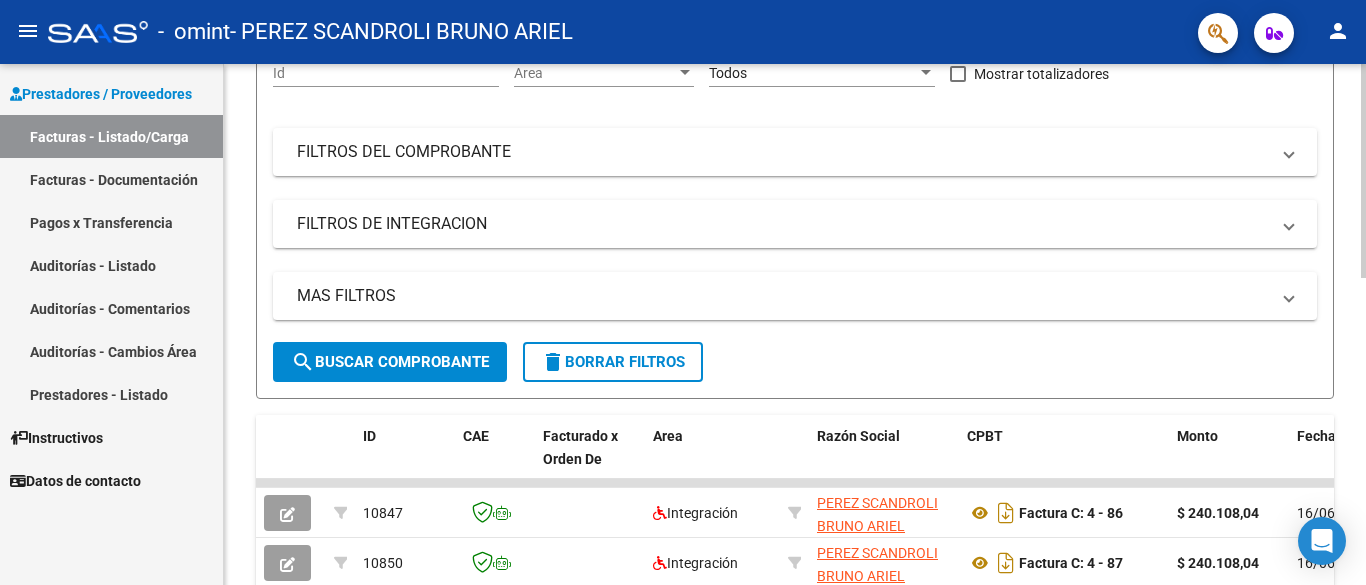 click 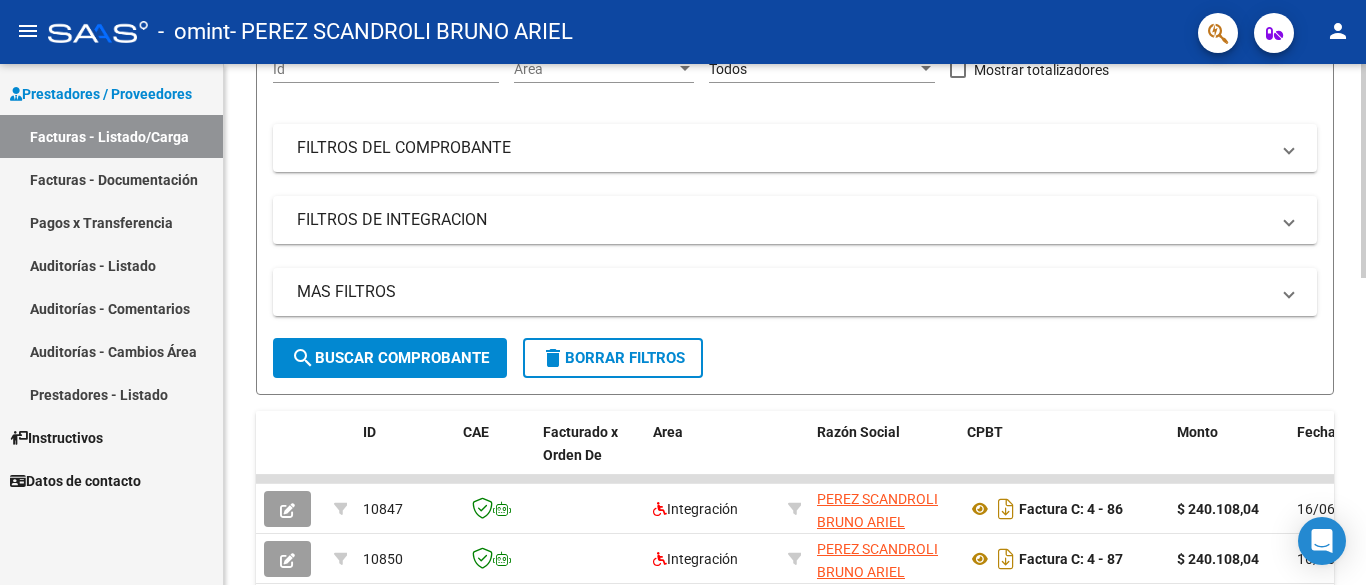 scroll, scrollTop: 214, scrollLeft: 0, axis: vertical 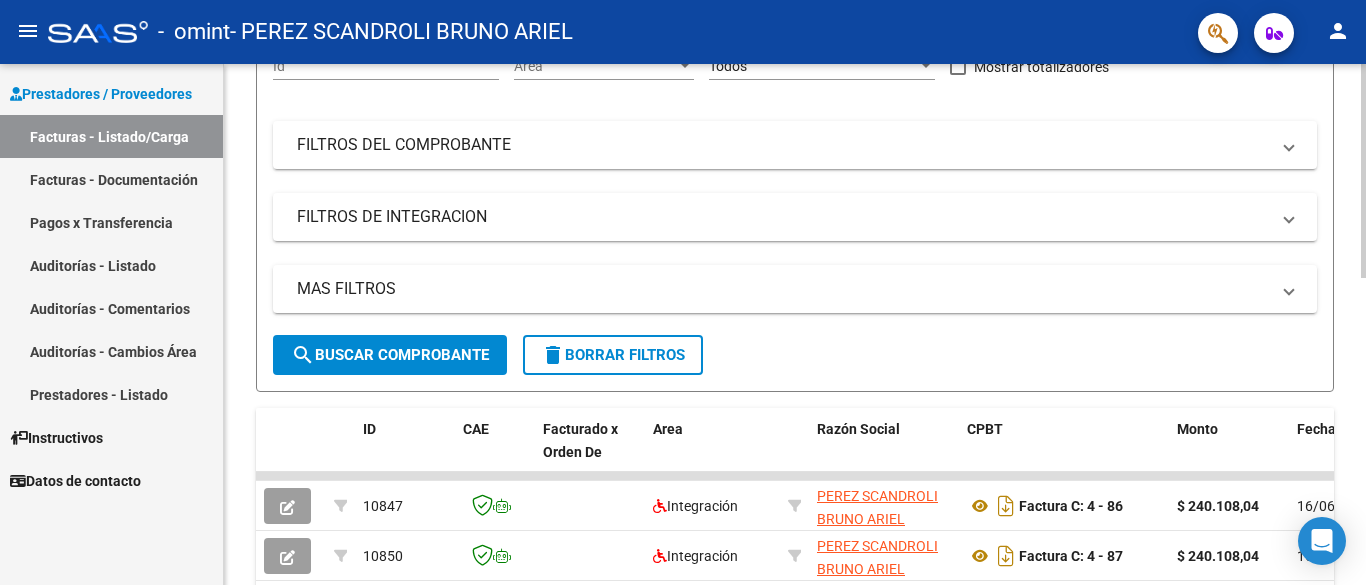click 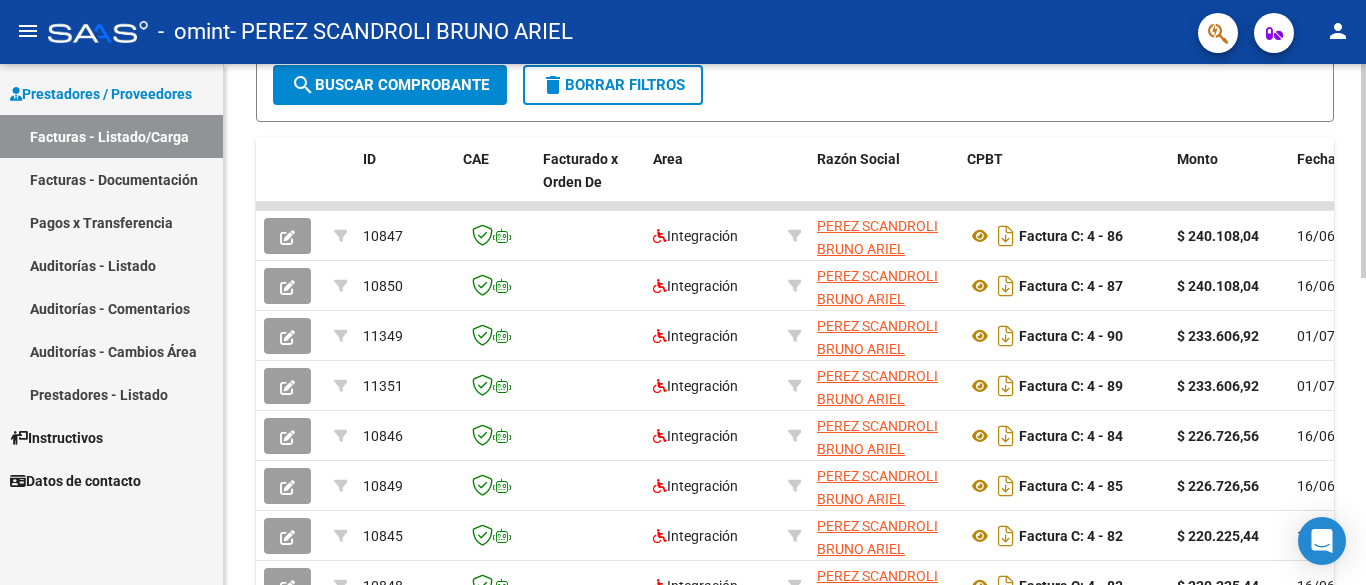 scroll, scrollTop: 723, scrollLeft: 0, axis: vertical 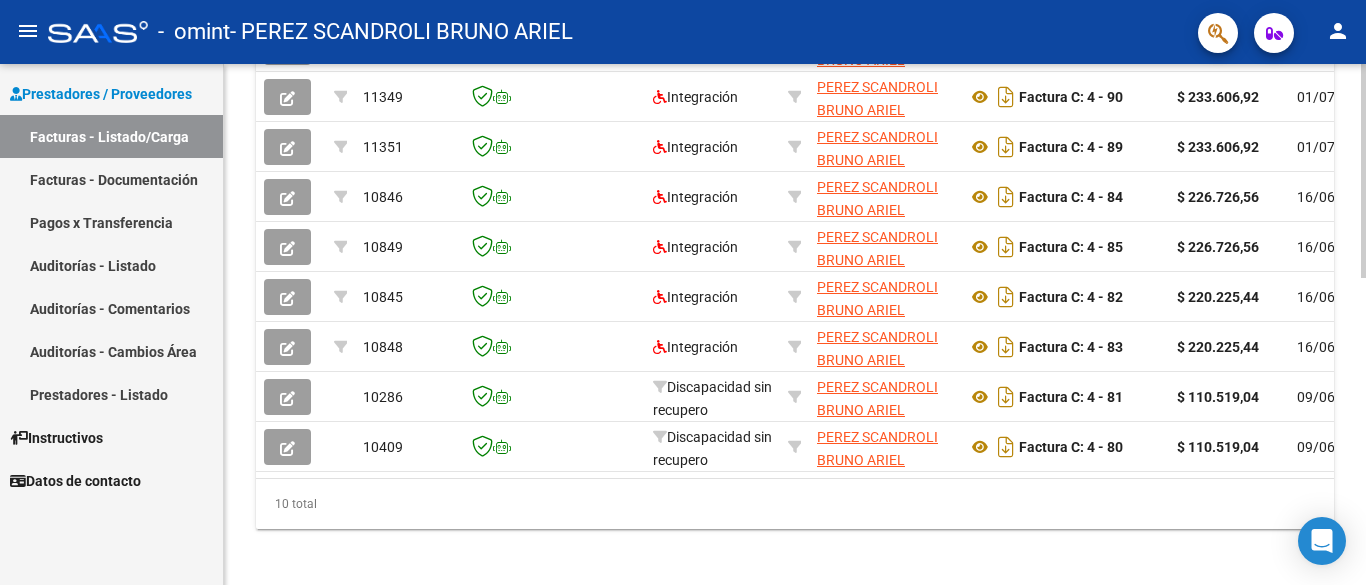 click 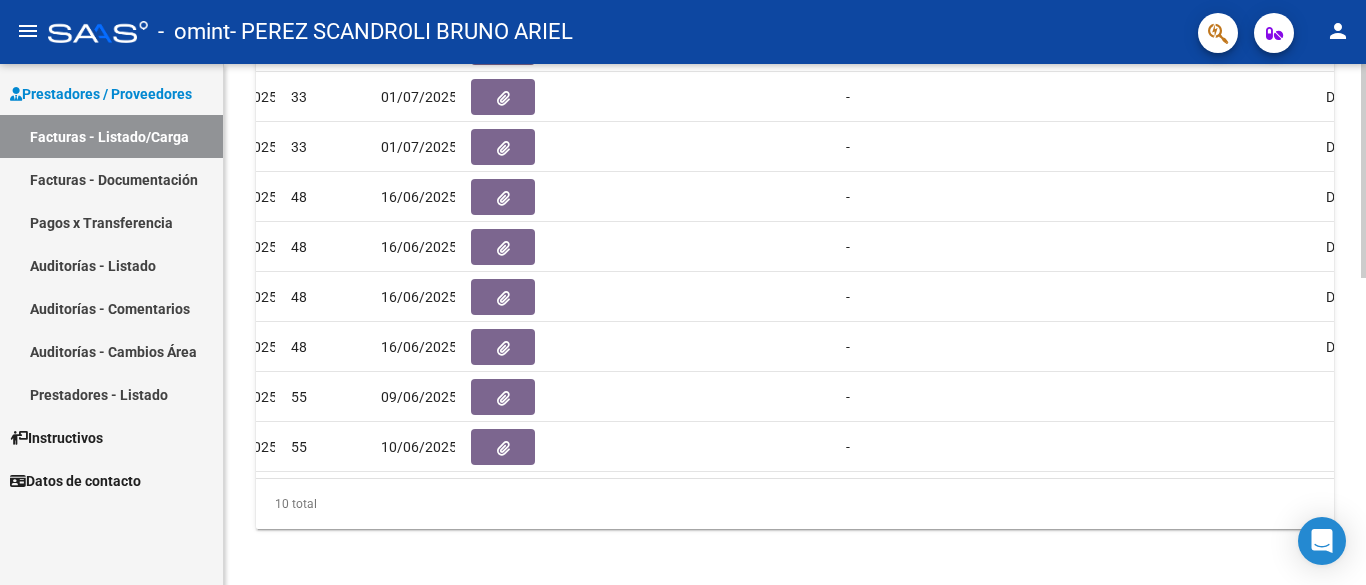 scroll, scrollTop: 0, scrollLeft: 0, axis: both 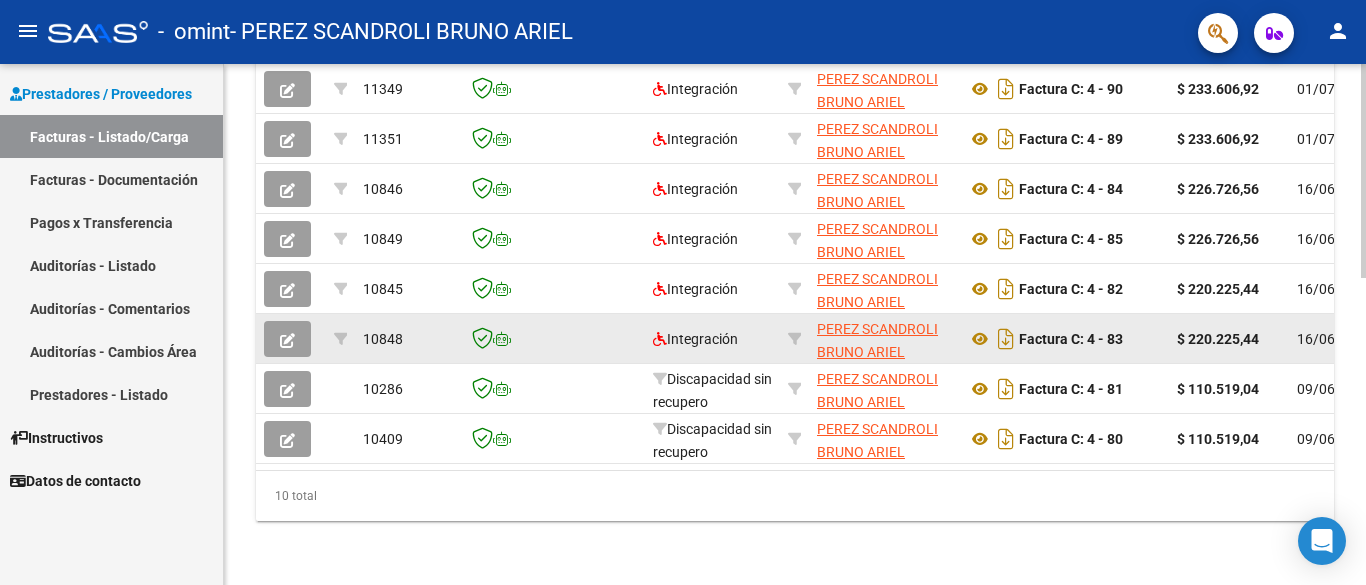 click 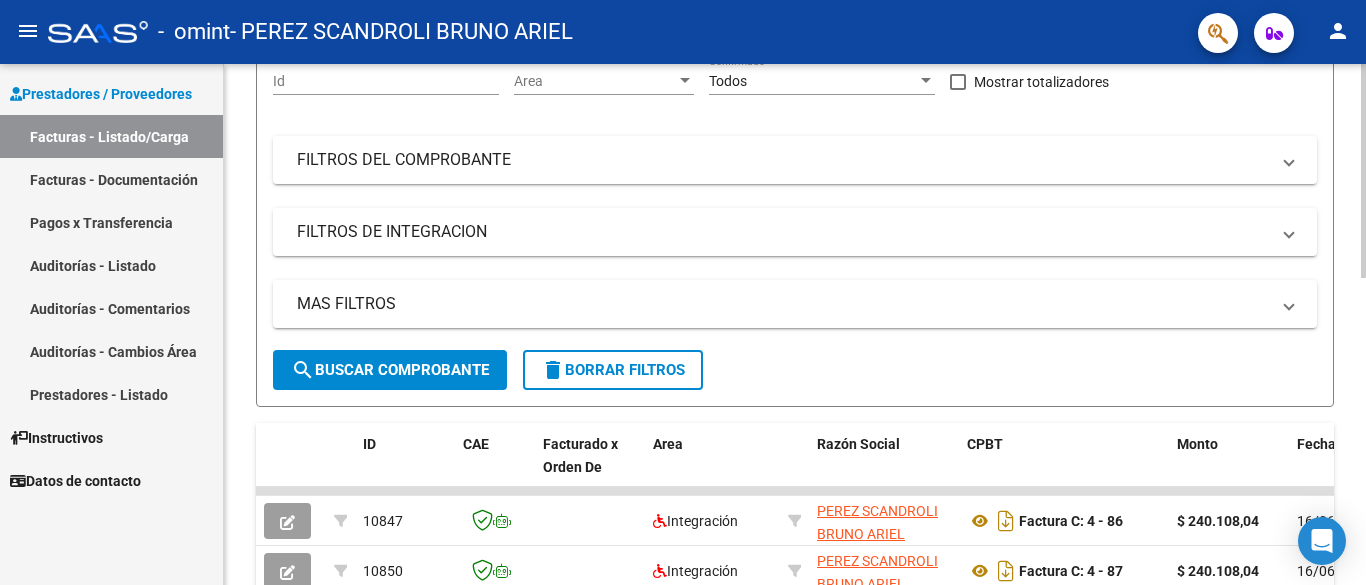 scroll, scrollTop: 173, scrollLeft: 0, axis: vertical 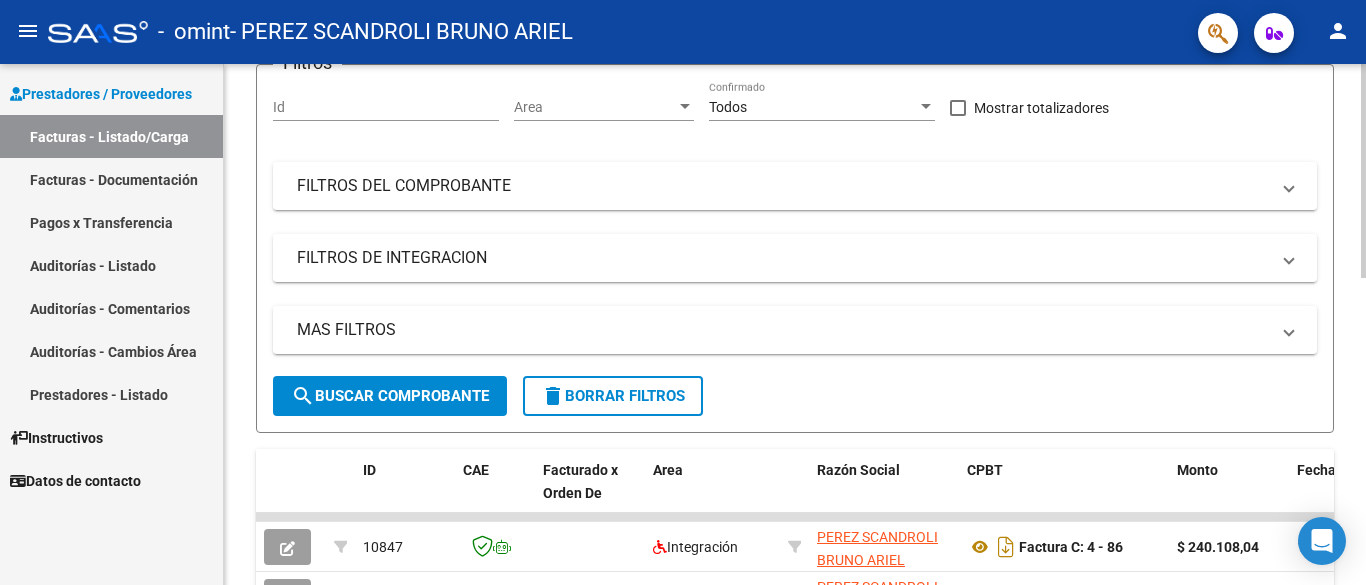 click 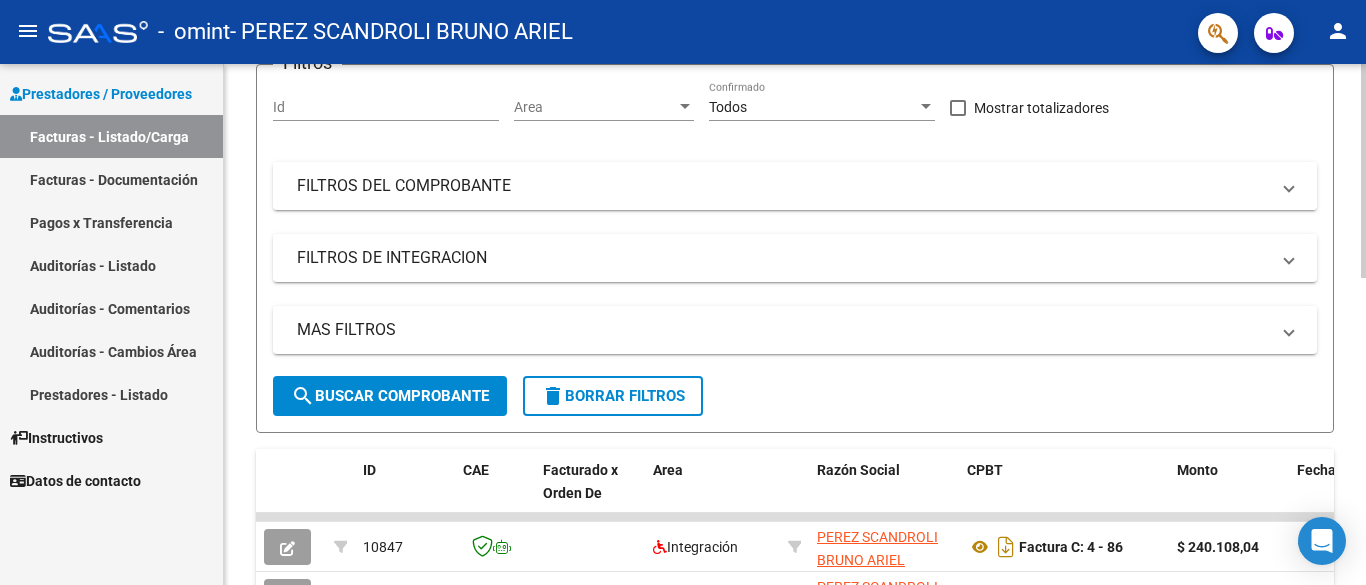 click on "FILTROS DEL COMPROBANTE" at bounding box center (795, 186) 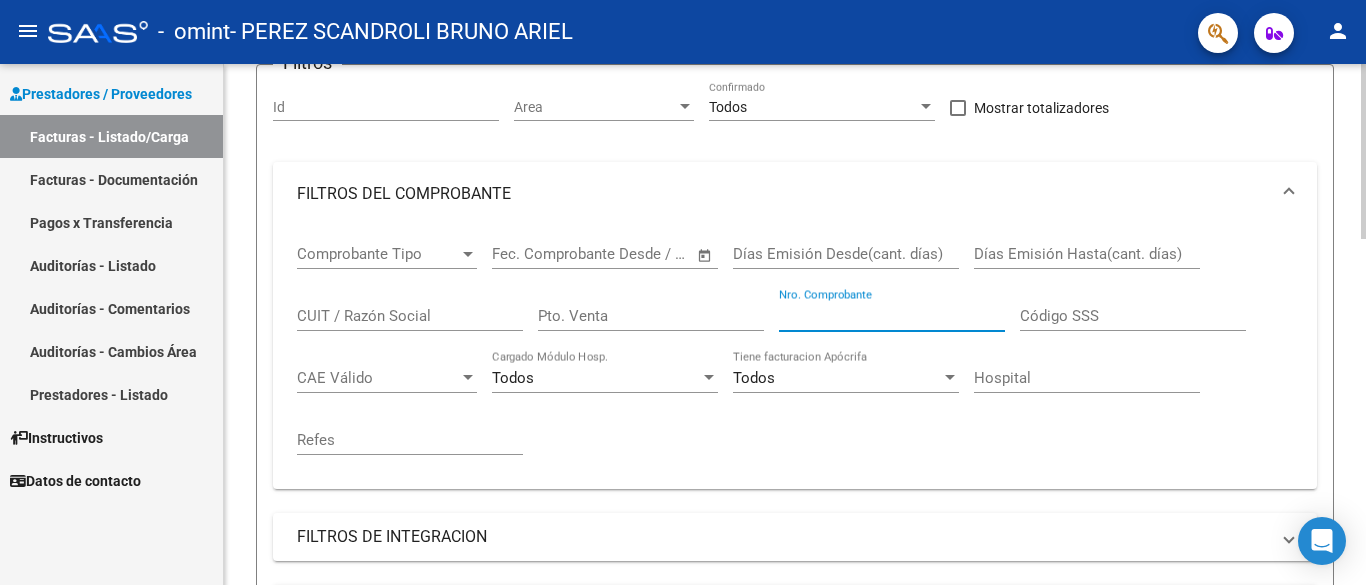 click on "Nro. Comprobante" at bounding box center [892, 316] 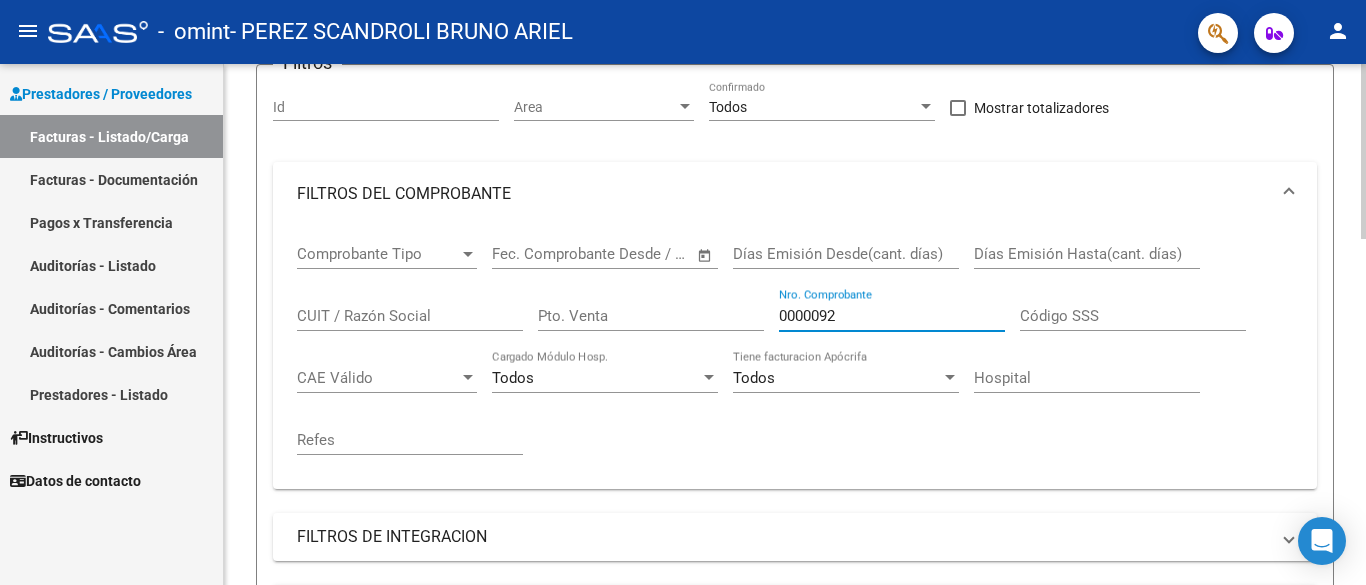 type on "0000092" 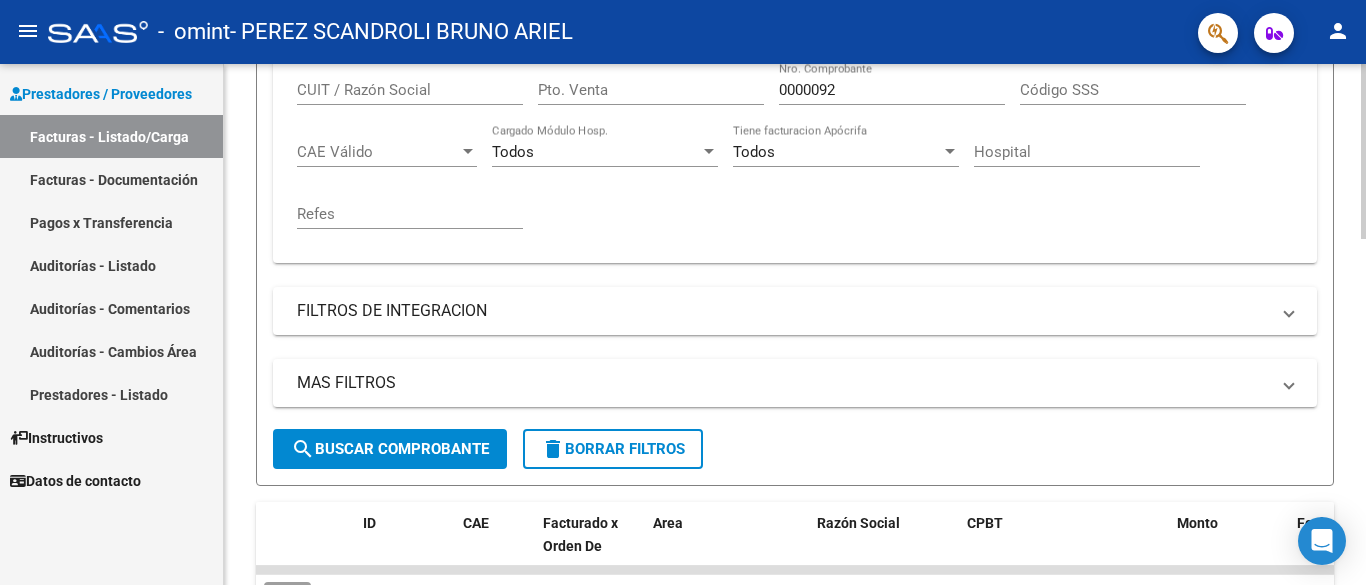 scroll, scrollTop: 402, scrollLeft: 0, axis: vertical 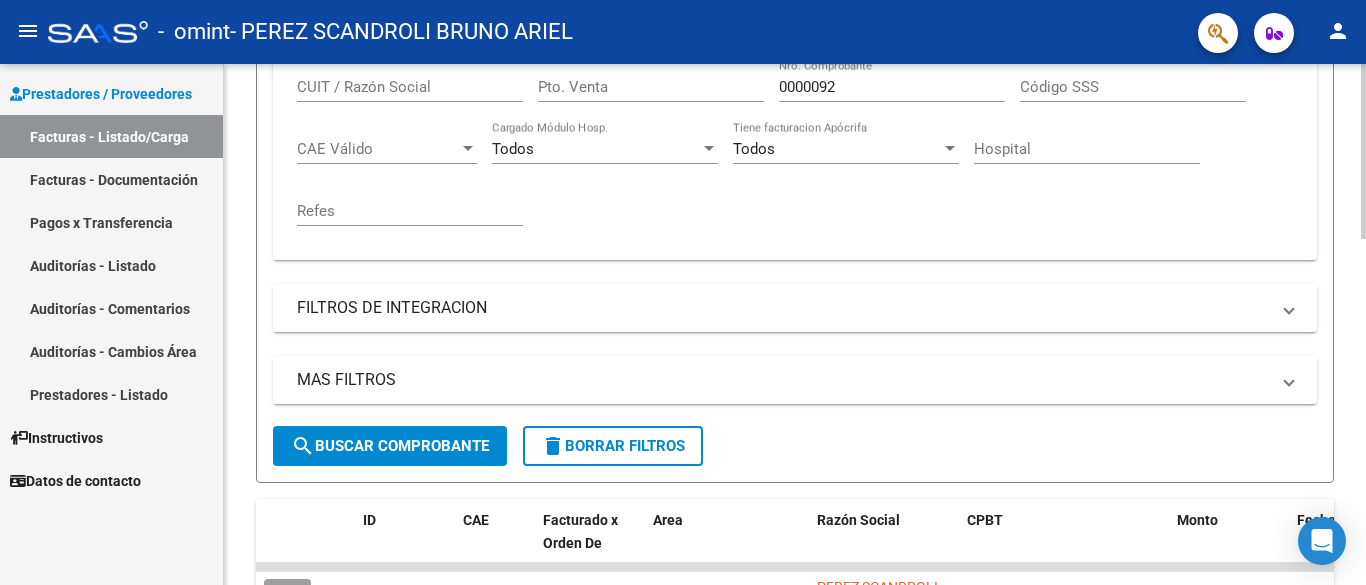 click 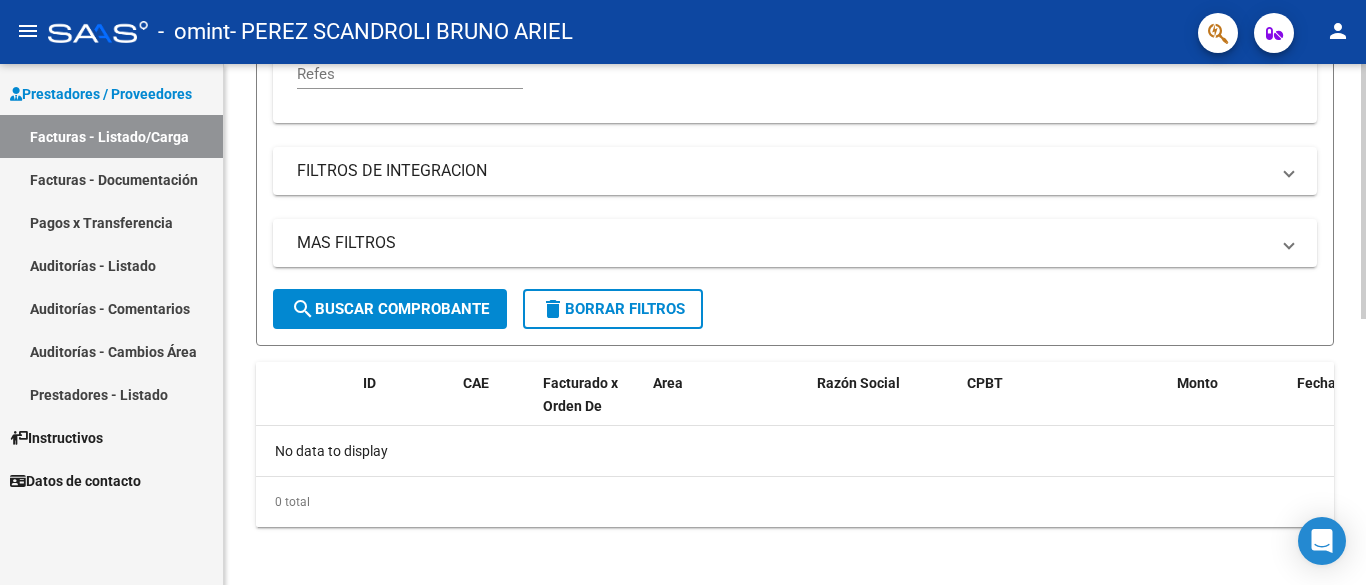 scroll, scrollTop: 545, scrollLeft: 0, axis: vertical 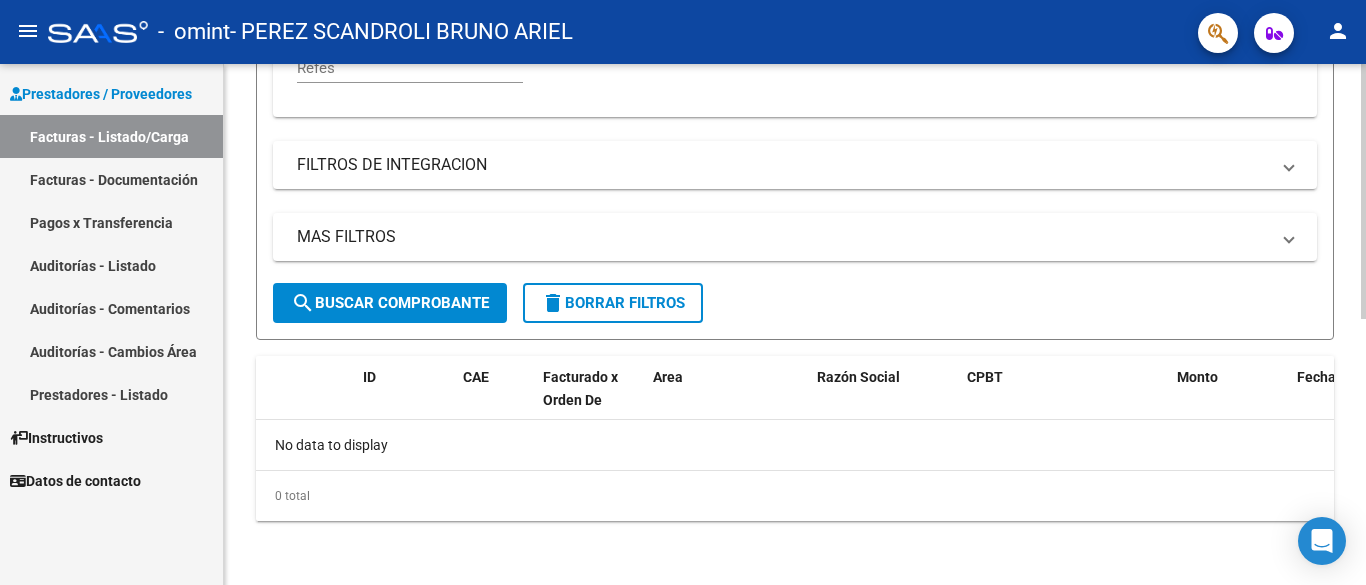 click 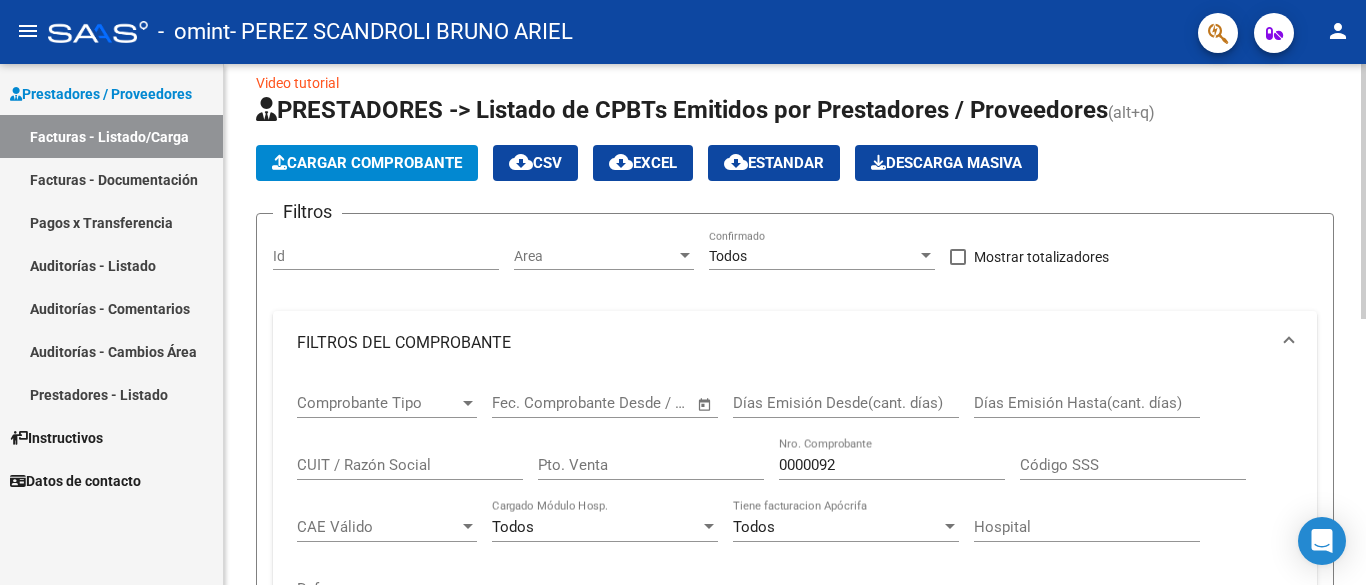 click 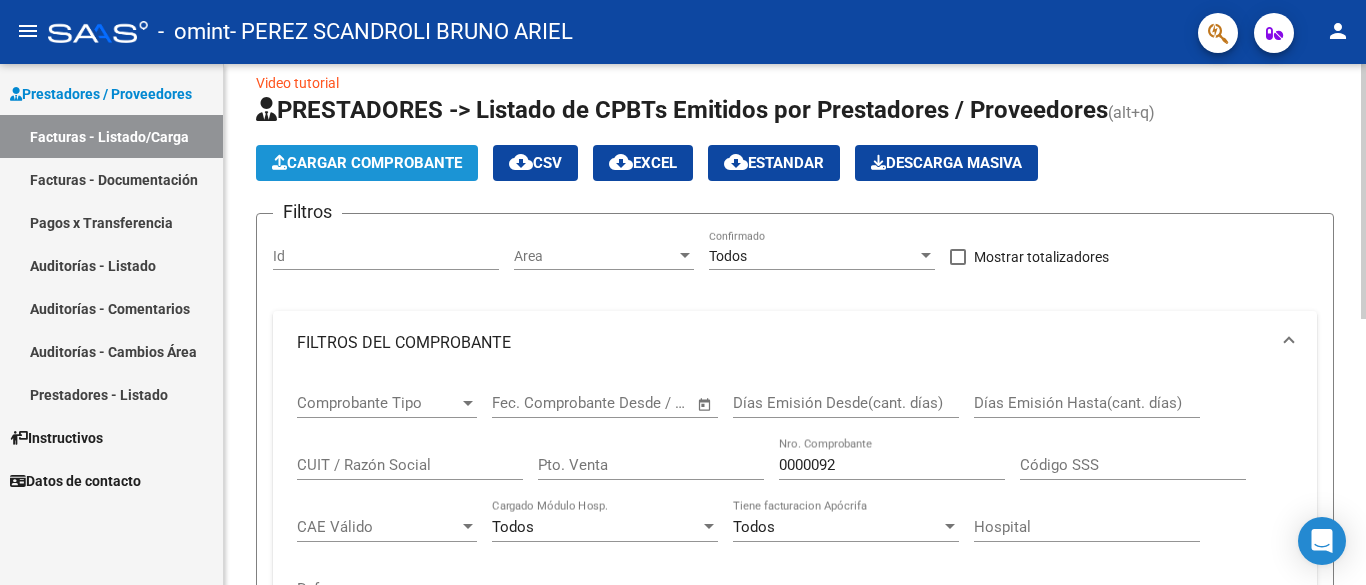 click on "Cargar Comprobante" 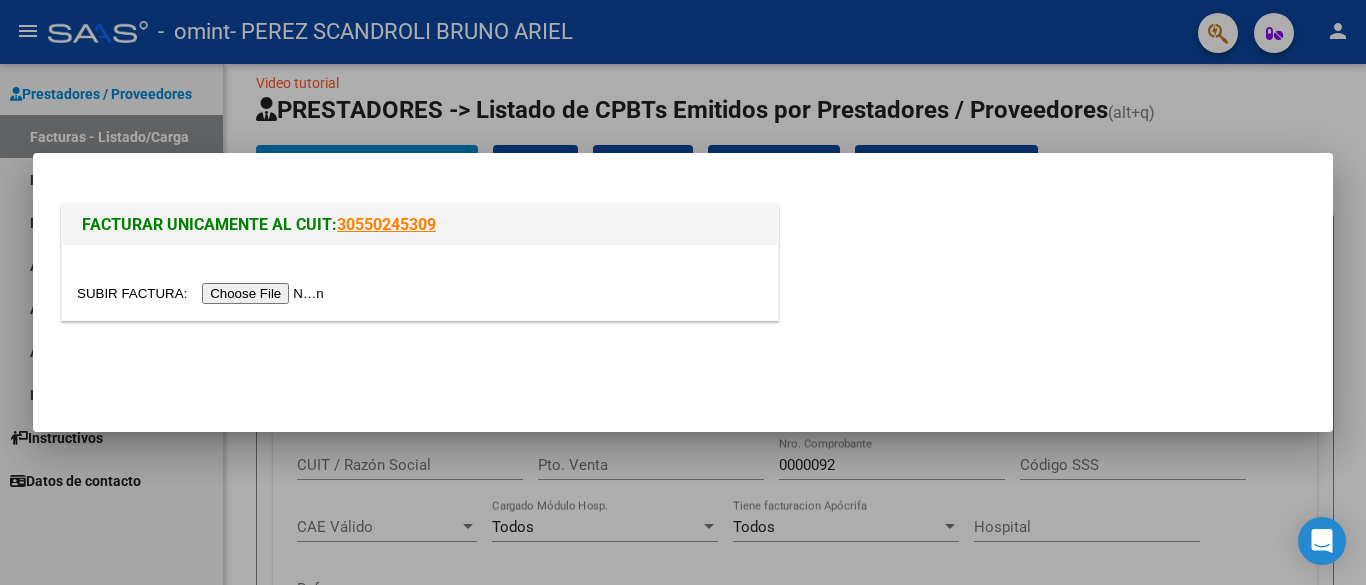 click at bounding box center [203, 293] 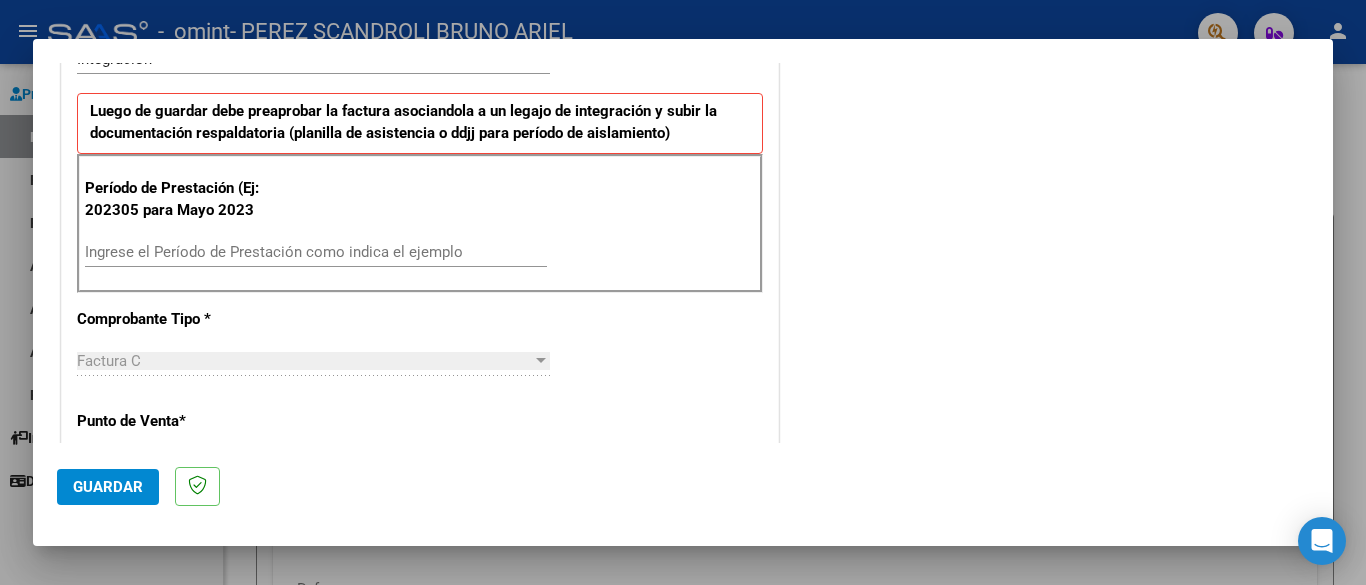 scroll, scrollTop: 486, scrollLeft: 0, axis: vertical 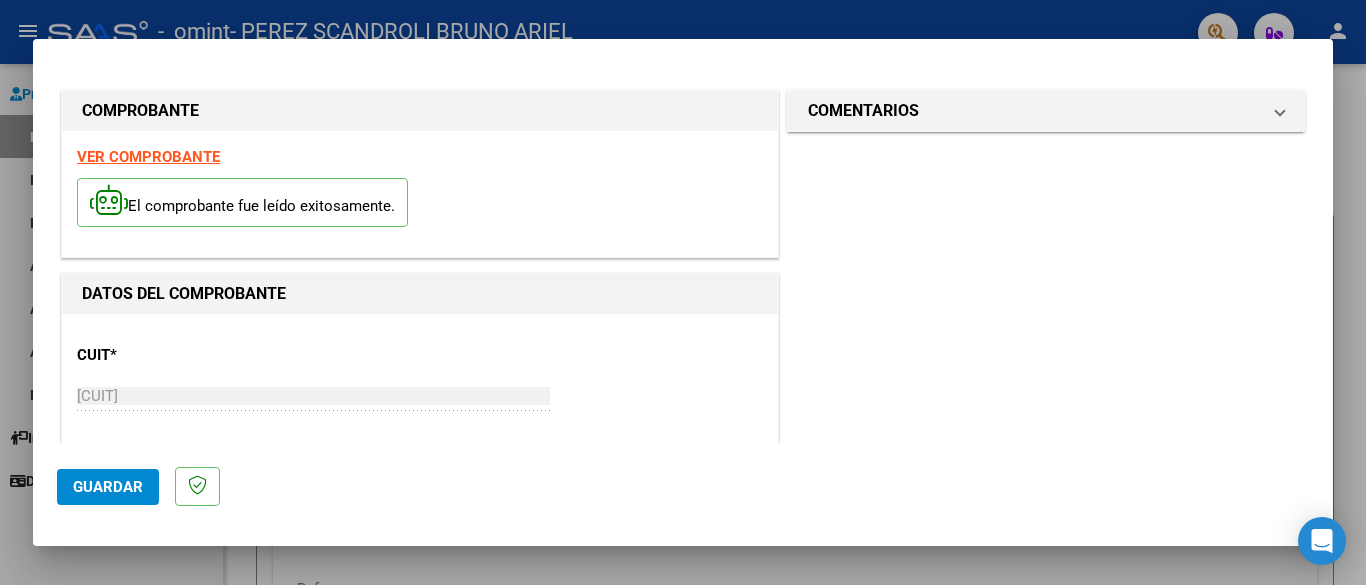 click at bounding box center [683, 292] 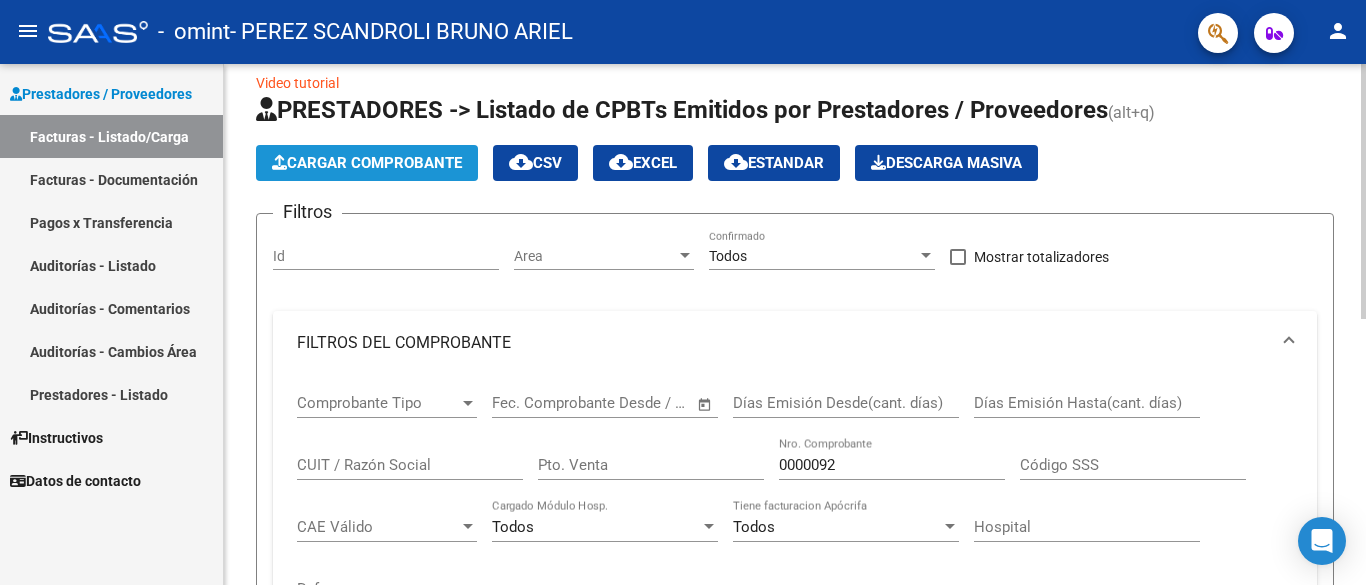 click on "Cargar Comprobante" 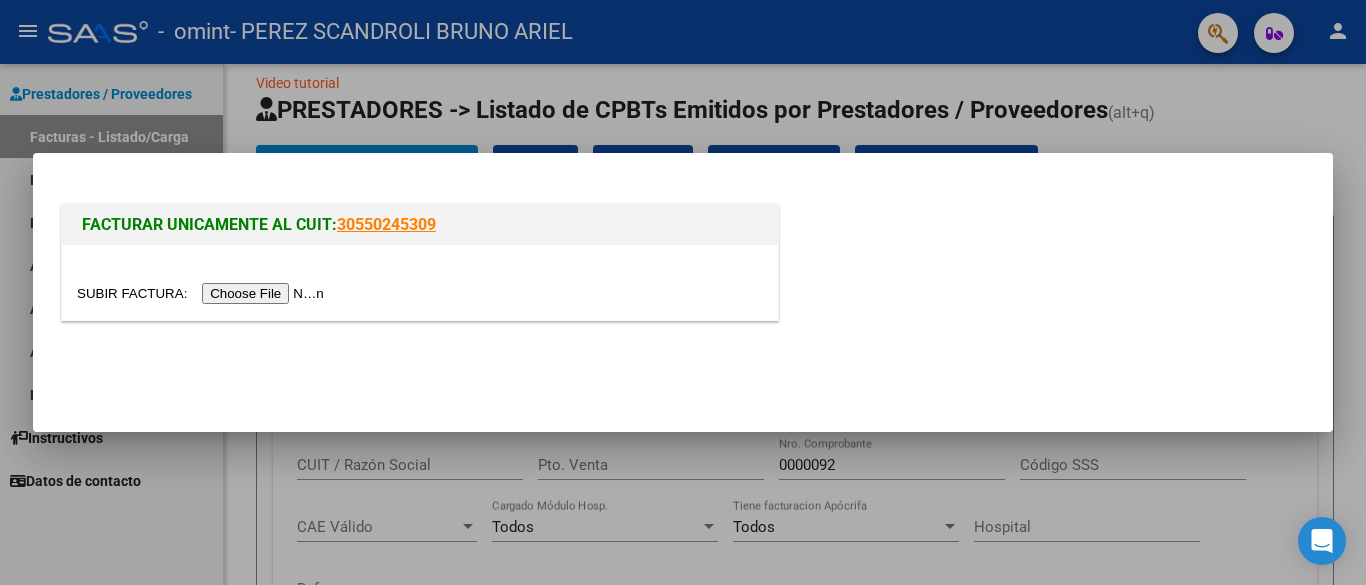 click at bounding box center [683, 292] 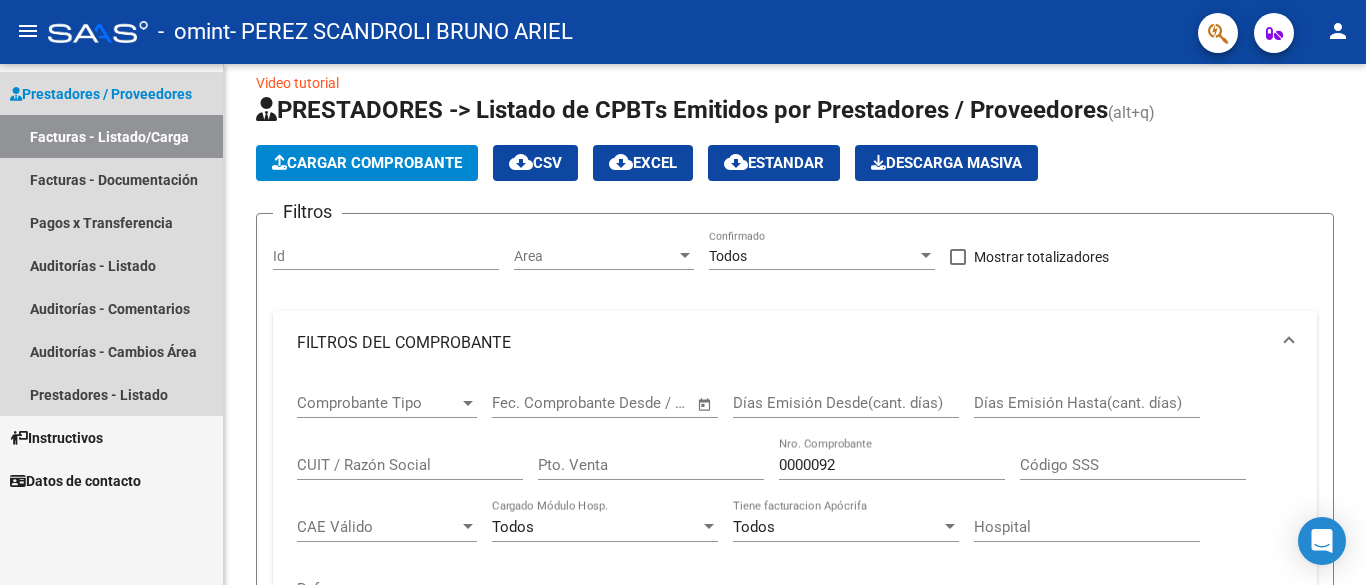 click on "Prestadores / Proveedores" at bounding box center (101, 94) 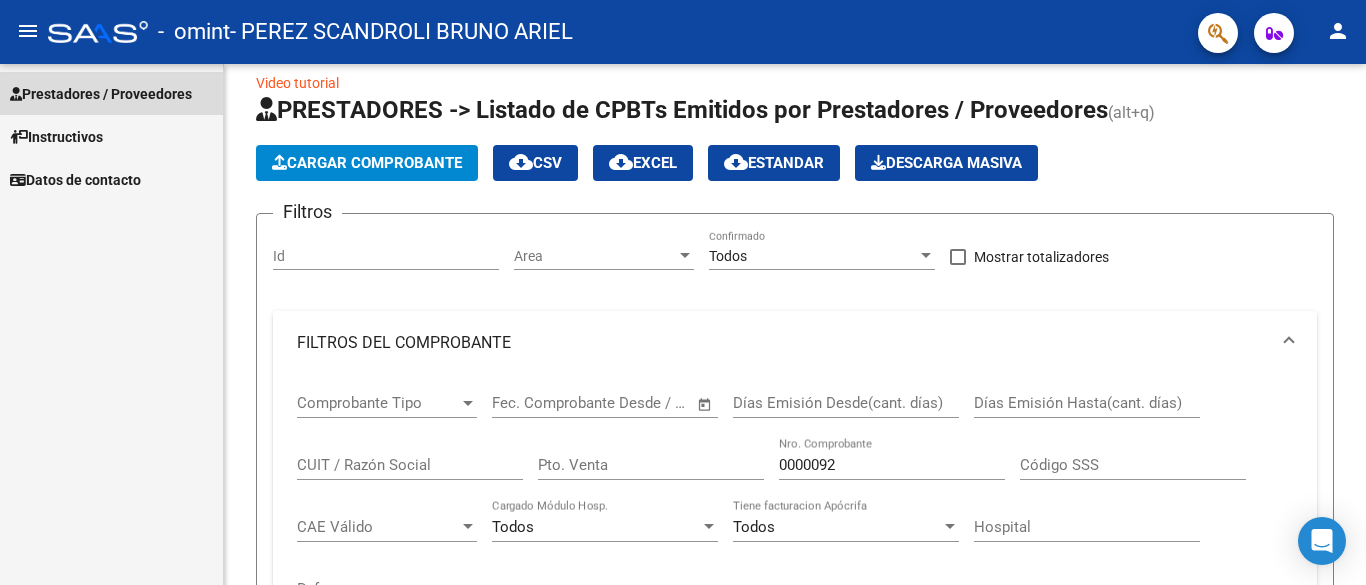 click on "Prestadores / Proveedores" at bounding box center (101, 94) 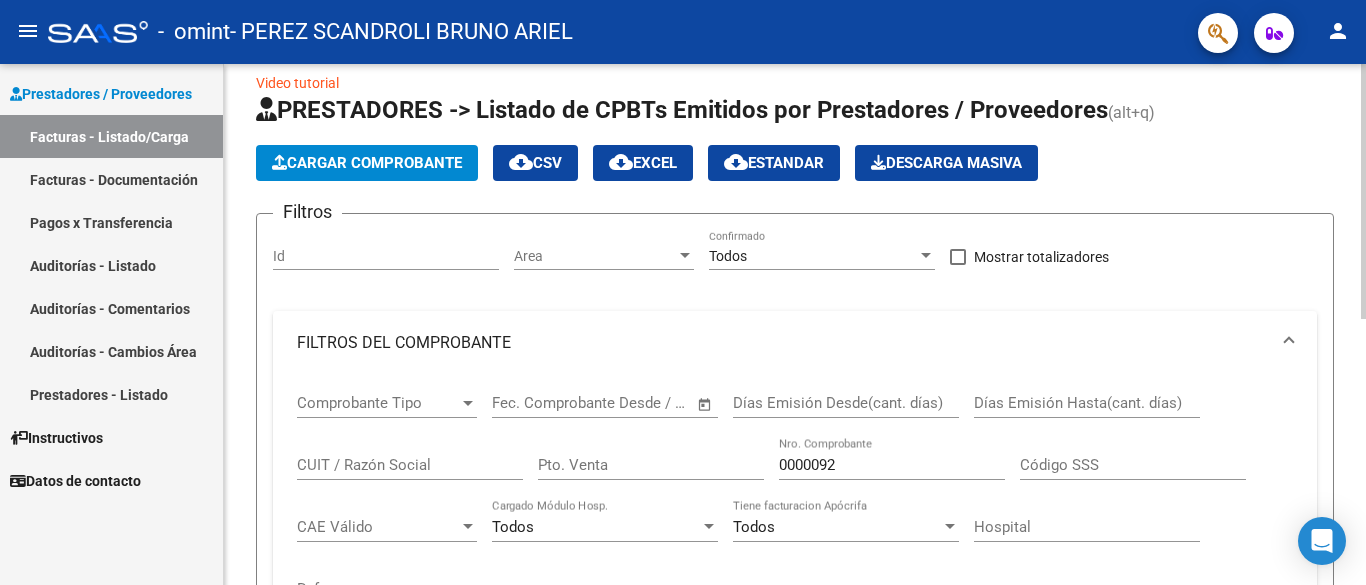 scroll, scrollTop: 0, scrollLeft: 0, axis: both 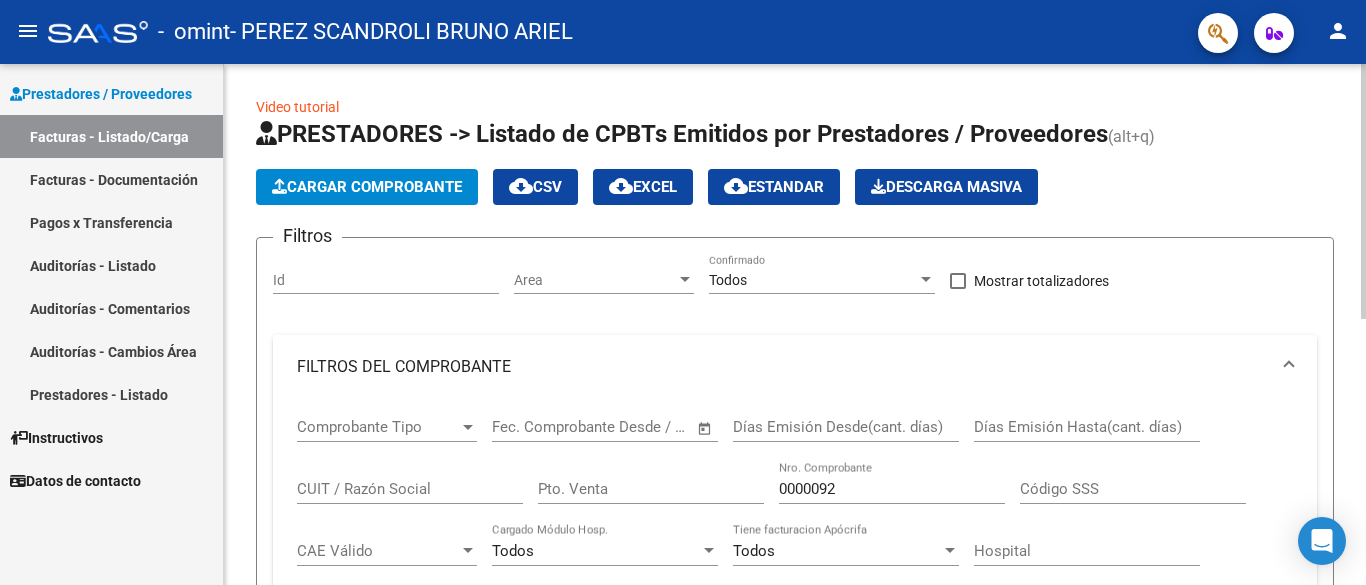 click 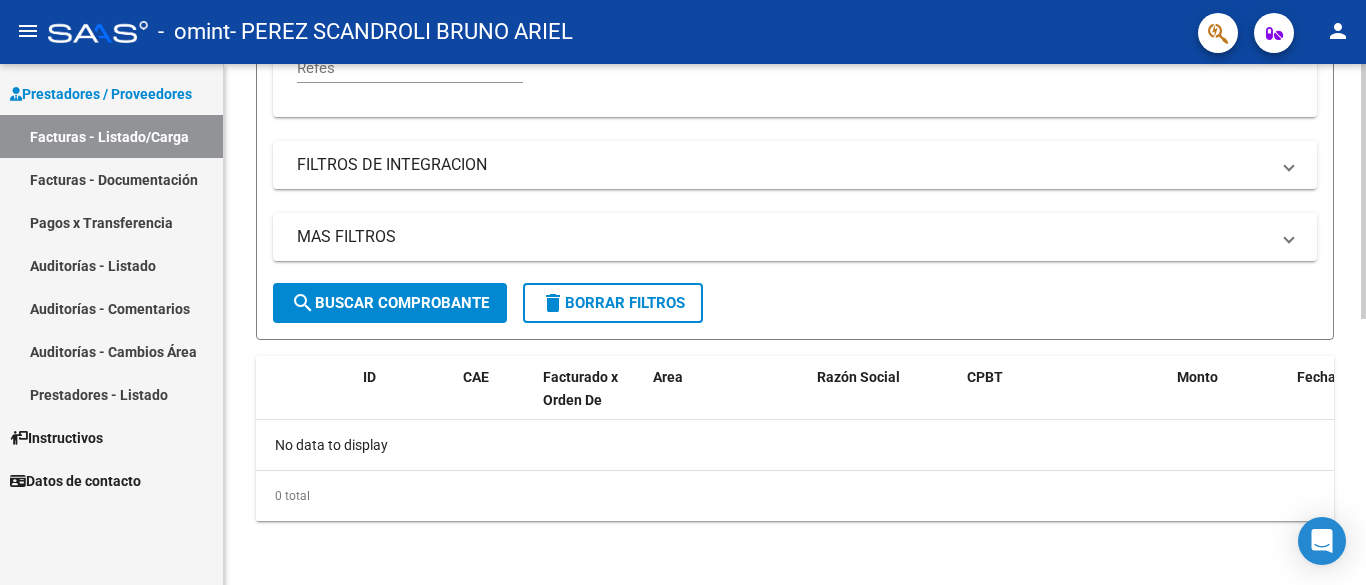scroll, scrollTop: 235, scrollLeft: 0, axis: vertical 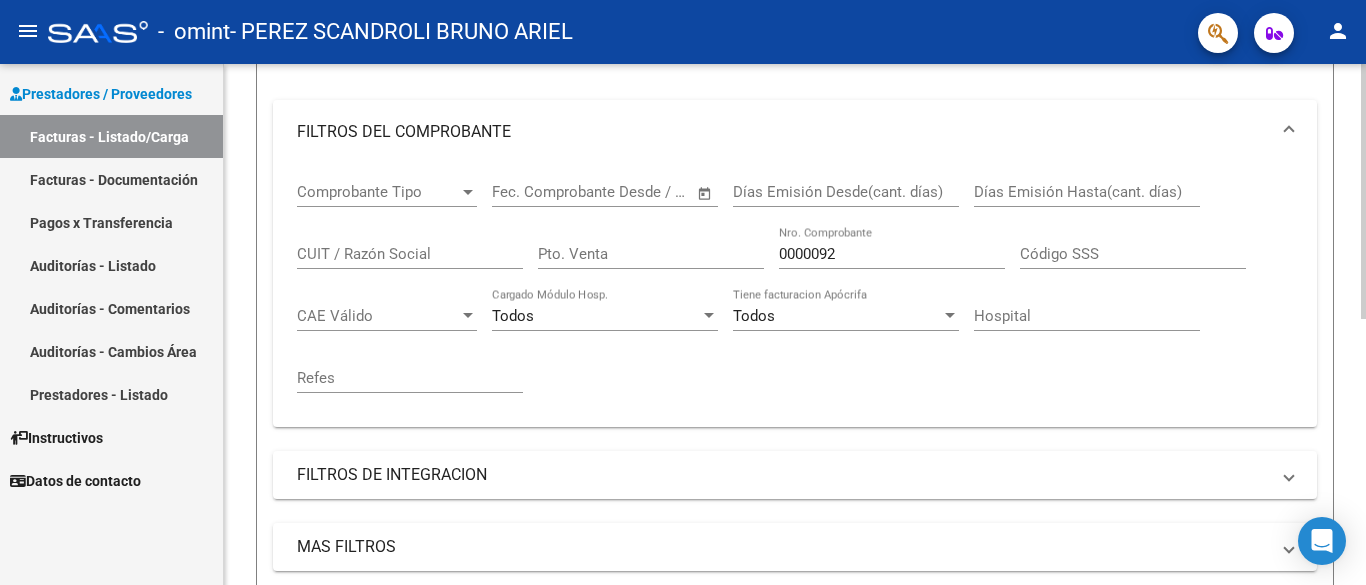 click on "Video tutorial PRESTADORES -> Listado de CPBTs Emitidos por Prestadores / Proveedores (alt+q) Cargar Comprobante
cloud_download CSV cloud_download EXCEL cloud_download Estandar Descarga Masiva
Filtros Id Area Area Todos Confirmado Mostrar totalizadores FILTROS DEL COMPROBANTE Comprobante Tipo Comprobante Tipo Start date – End date Fec. Comprobante Desde / Hasta Días Emisión Desde(cant. días) Días Emisión Hasta(cant. días) CUIT / Razón Social Pto. Venta 0000092 Nro. Comprobante Código SSS CAE Válido CAE Válido Todos Cargado Módulo Hosp. Todos Tiene facturacion Apócrifa Hospital Refes FILTROS DE INTEGRACION Período De Prestación Campos del Archivo de Rendición Devuelto x SSS (dr_envio) Todos Rendido x SSS (dr_envio) Tipo de Registro Tipo de Registro Período Presentación Período Presentación Campos del Legajo Asociado (preaprobación) Afiliado Legajo (cuil/nombre) Todos Solo facturas preaprobadas MAS FILTROS Todos Con Doc. Respaldatoria Todos Con Trazabilidad Todos" 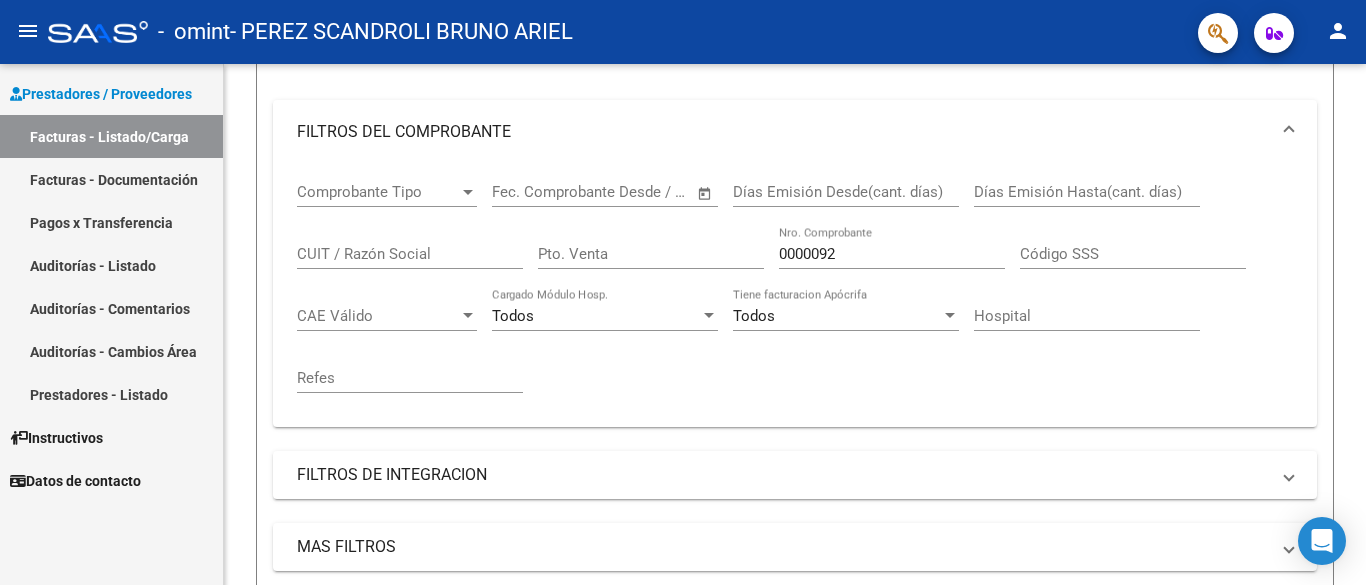click on "Prestadores / Proveedores" at bounding box center (101, 94) 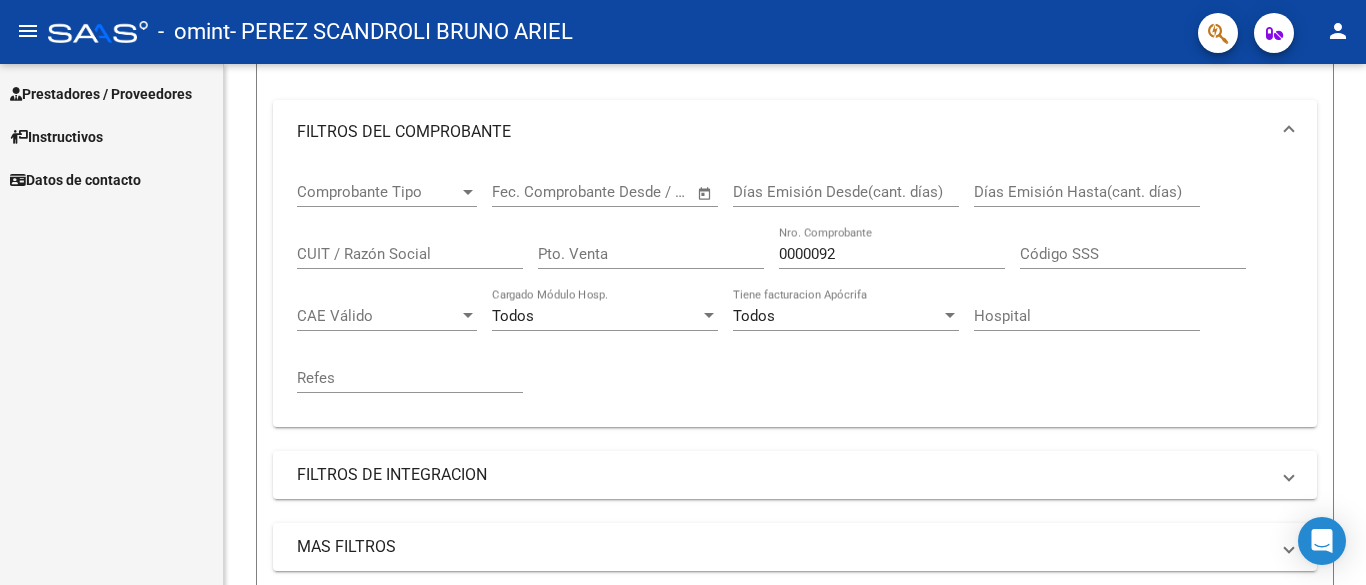 click on "Prestadores / Proveedores" at bounding box center [101, 94] 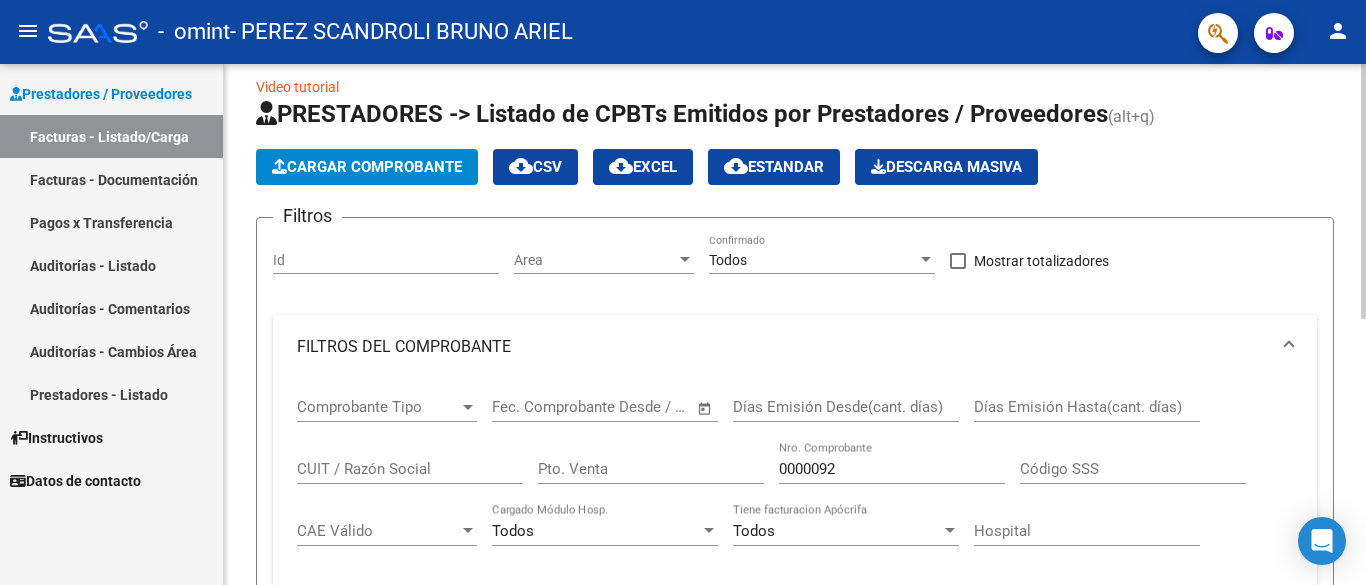 scroll, scrollTop: 0, scrollLeft: 0, axis: both 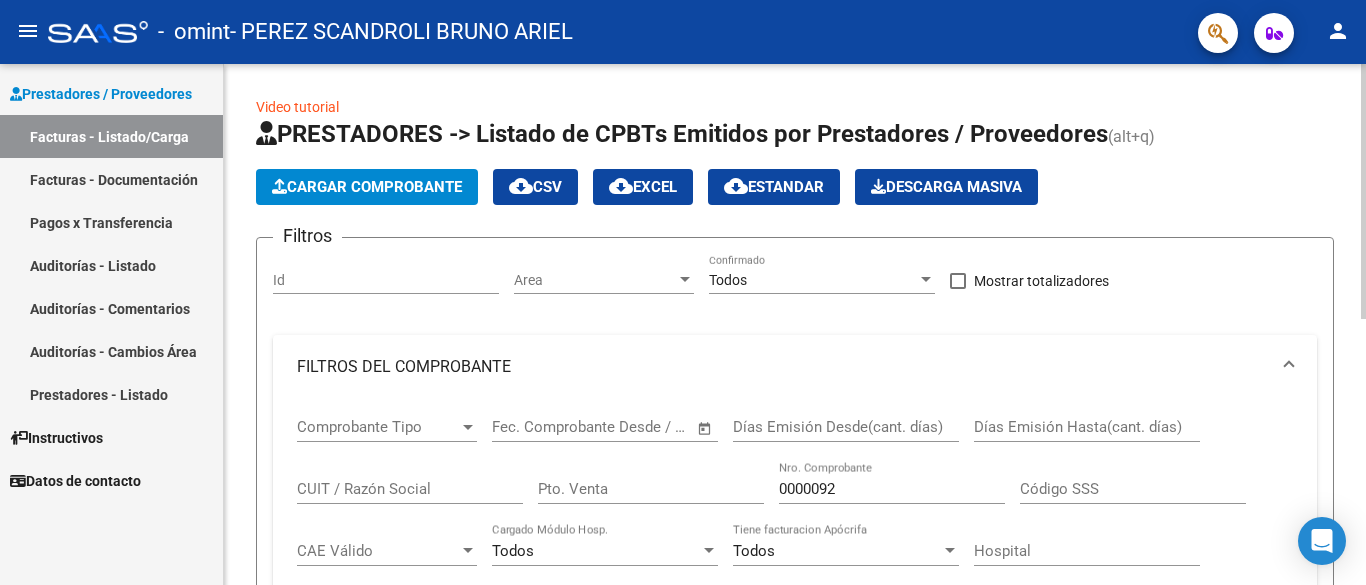 click 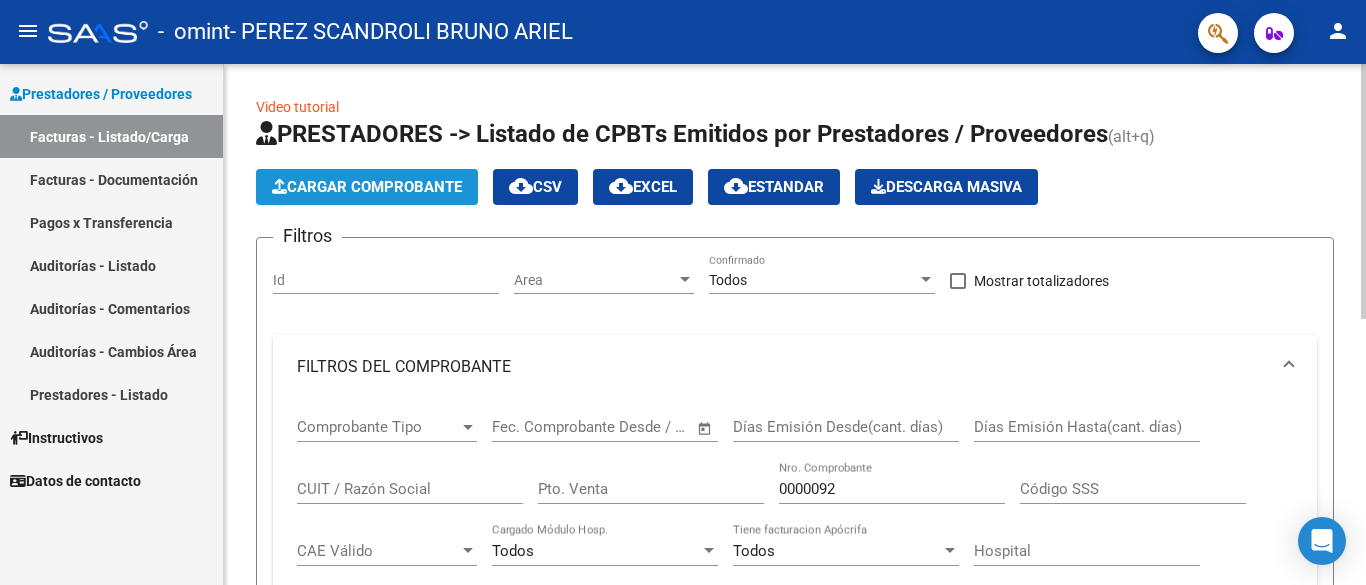 click on "Cargar Comprobante" 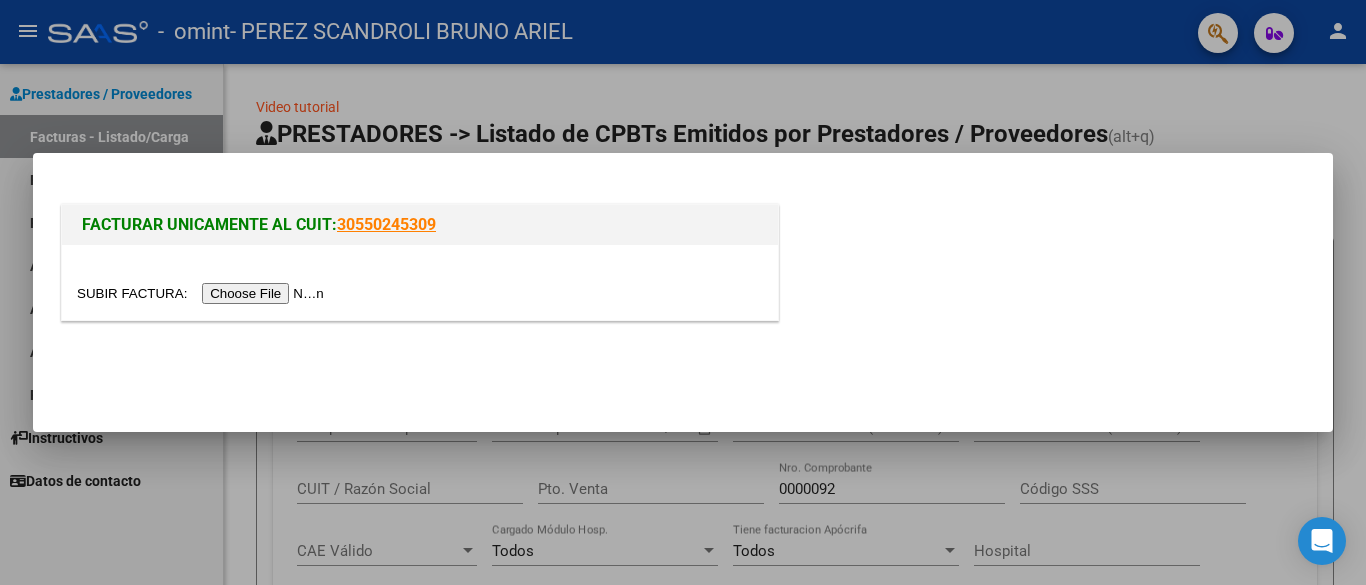 click at bounding box center (203, 293) 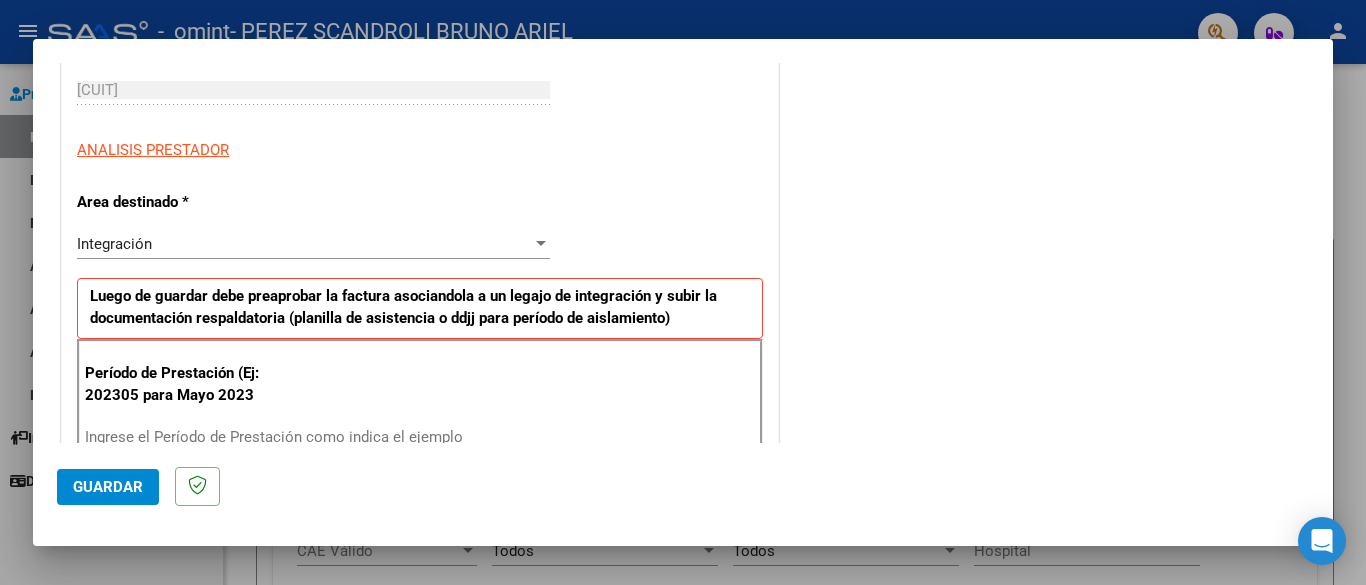 scroll, scrollTop: 311, scrollLeft: 0, axis: vertical 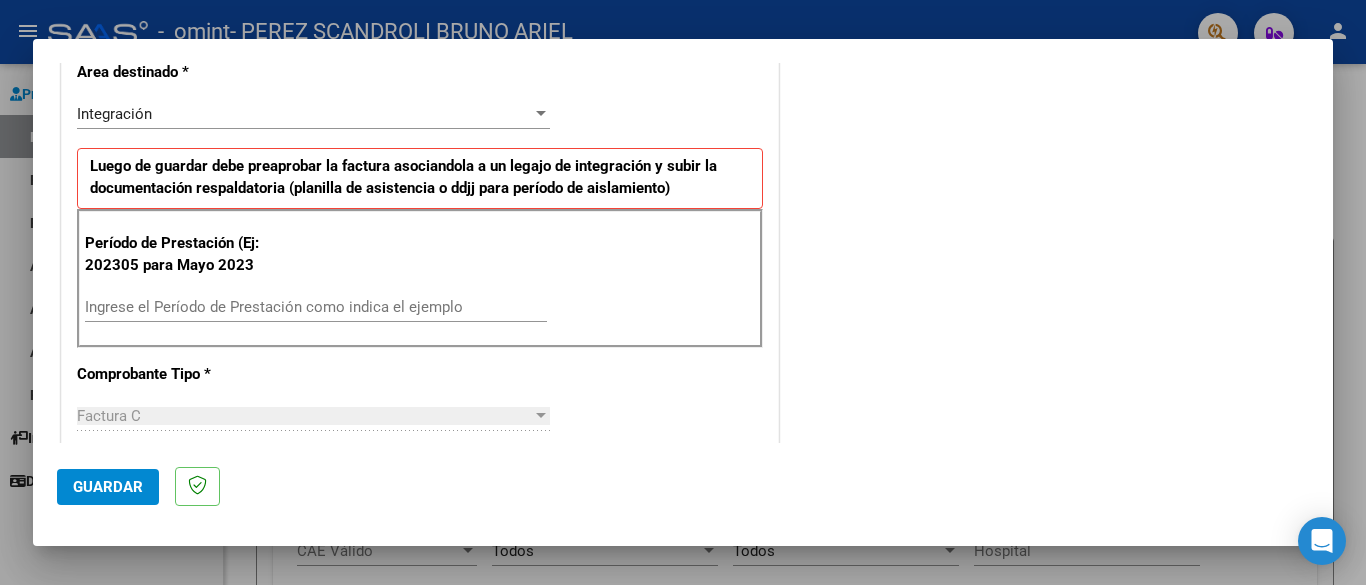 click on "Ingrese el Período de Prestación como indica el ejemplo" at bounding box center [316, 307] 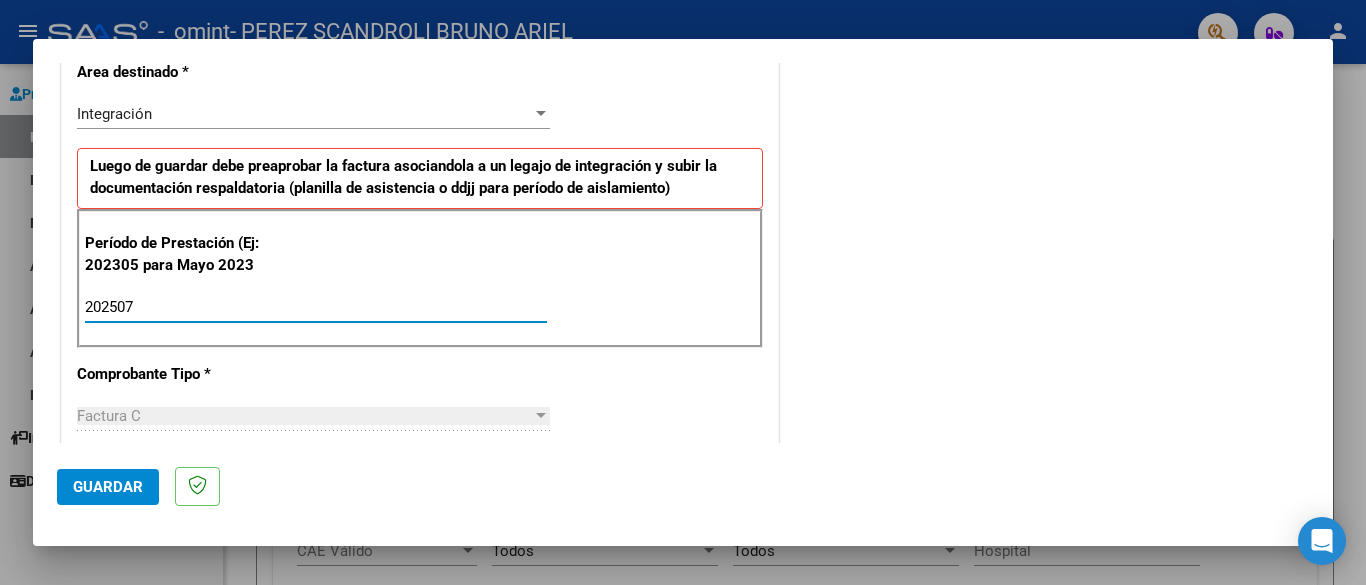type on "202507" 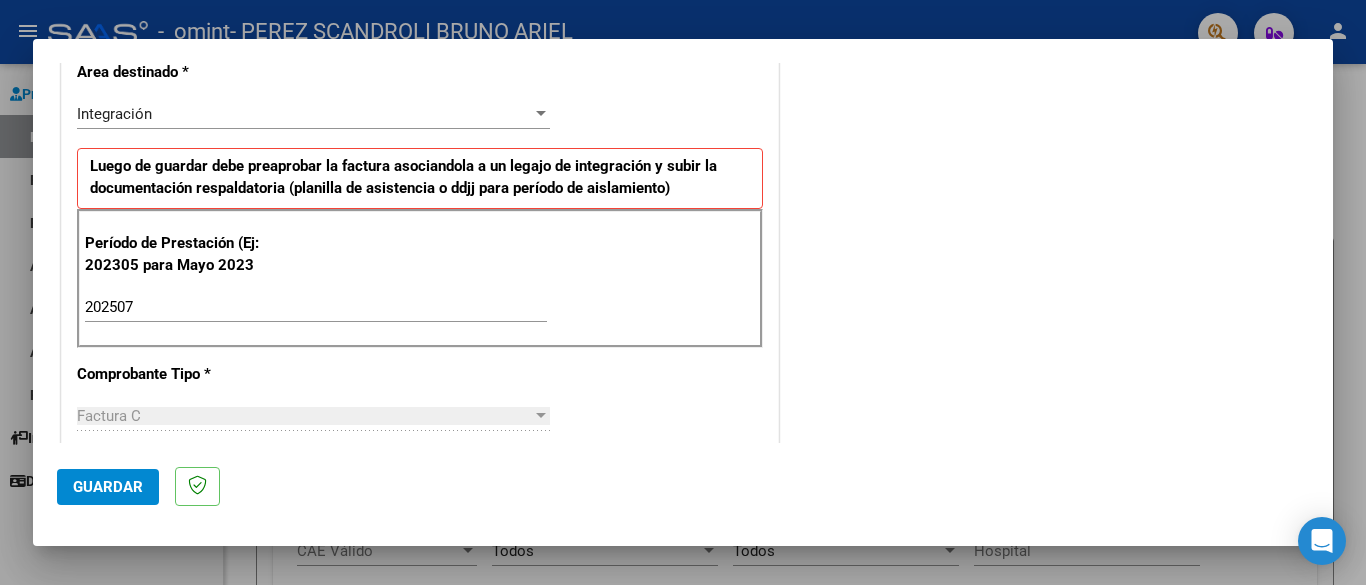 click on "Período de Prestación (Ej: 202305 para Mayo 2023    202507 Ingrese el Período de Prestación como indica el ejemplo" at bounding box center [420, 279] 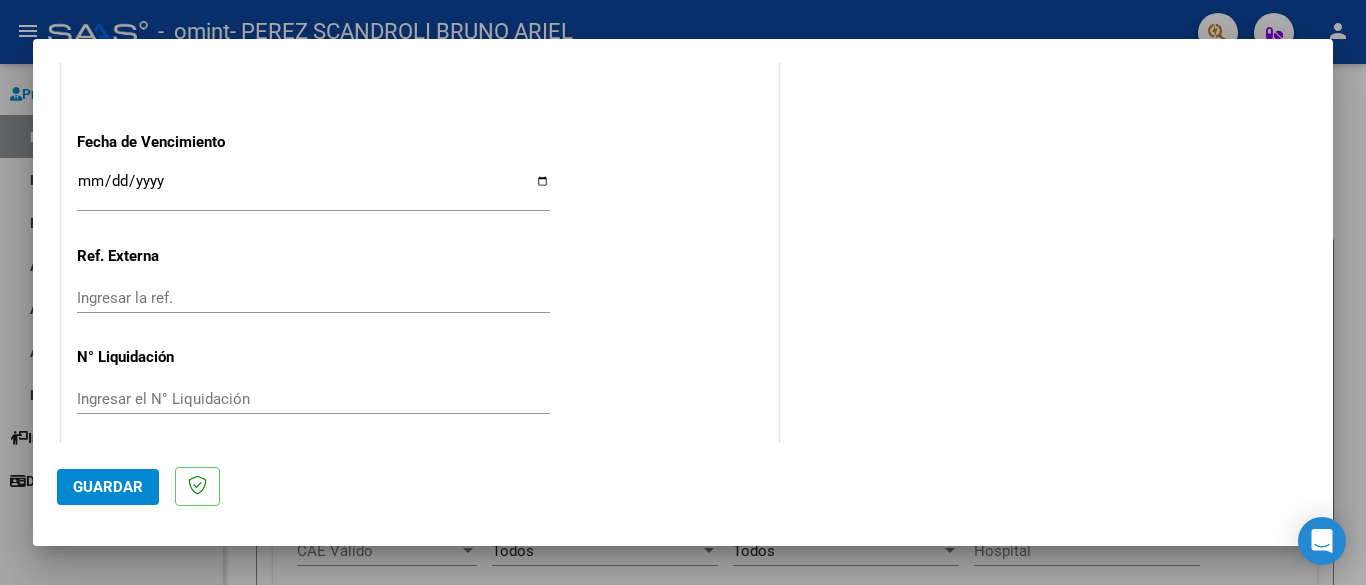 scroll, scrollTop: 1343, scrollLeft: 0, axis: vertical 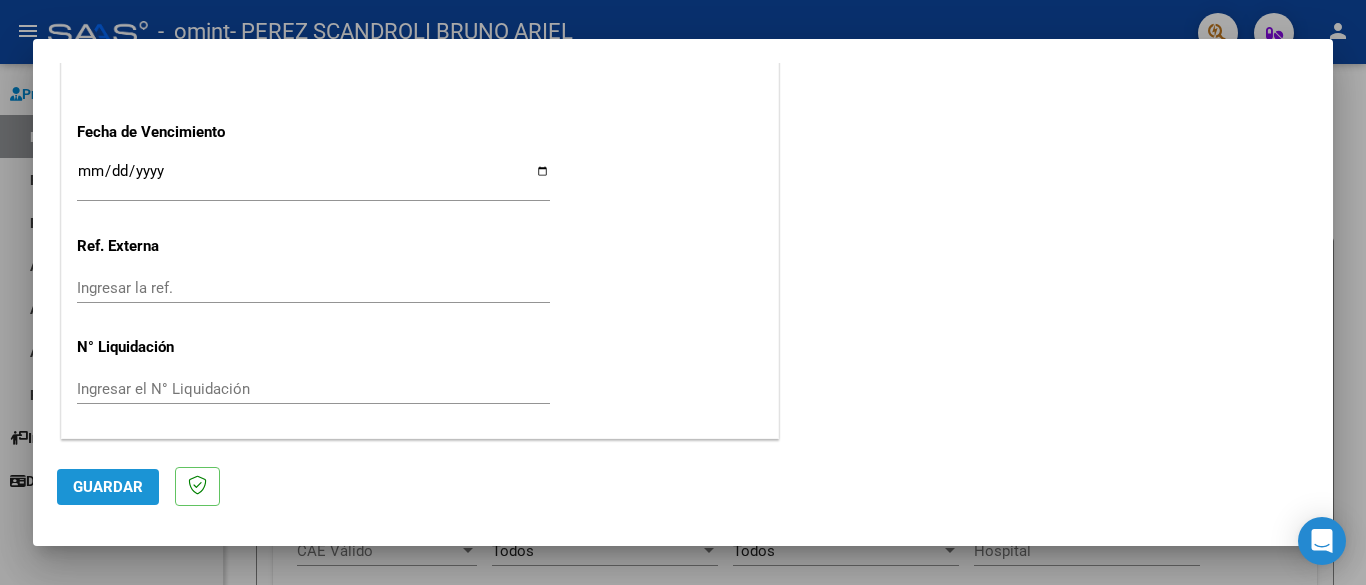 click on "Guardar" 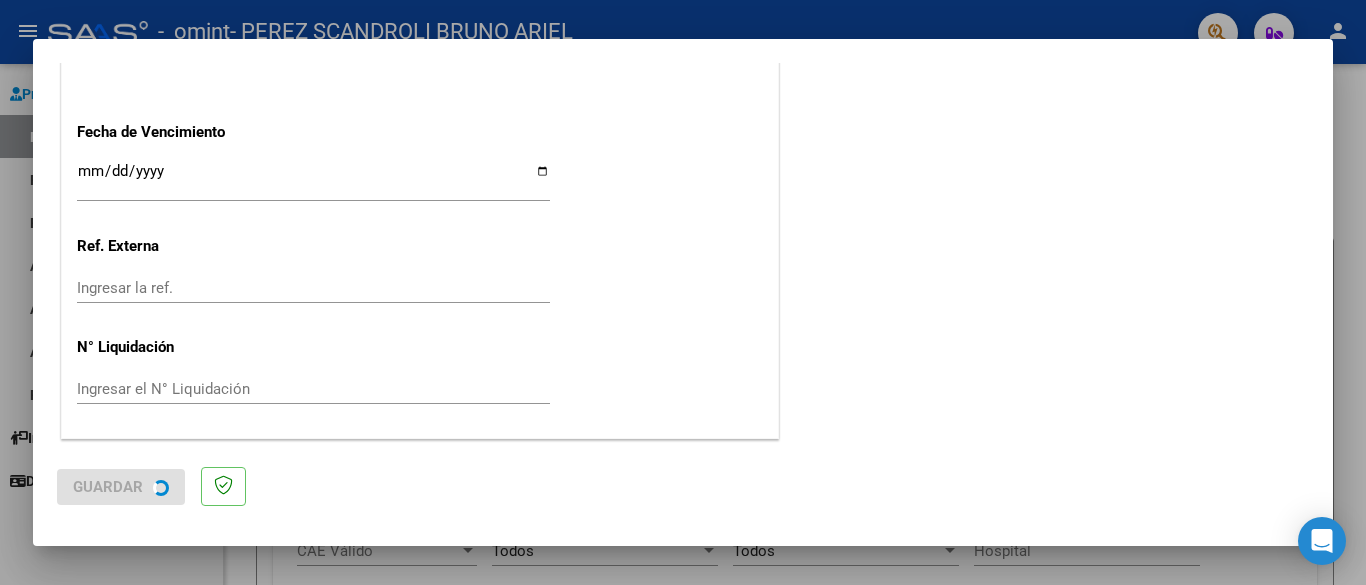 scroll, scrollTop: 0, scrollLeft: 0, axis: both 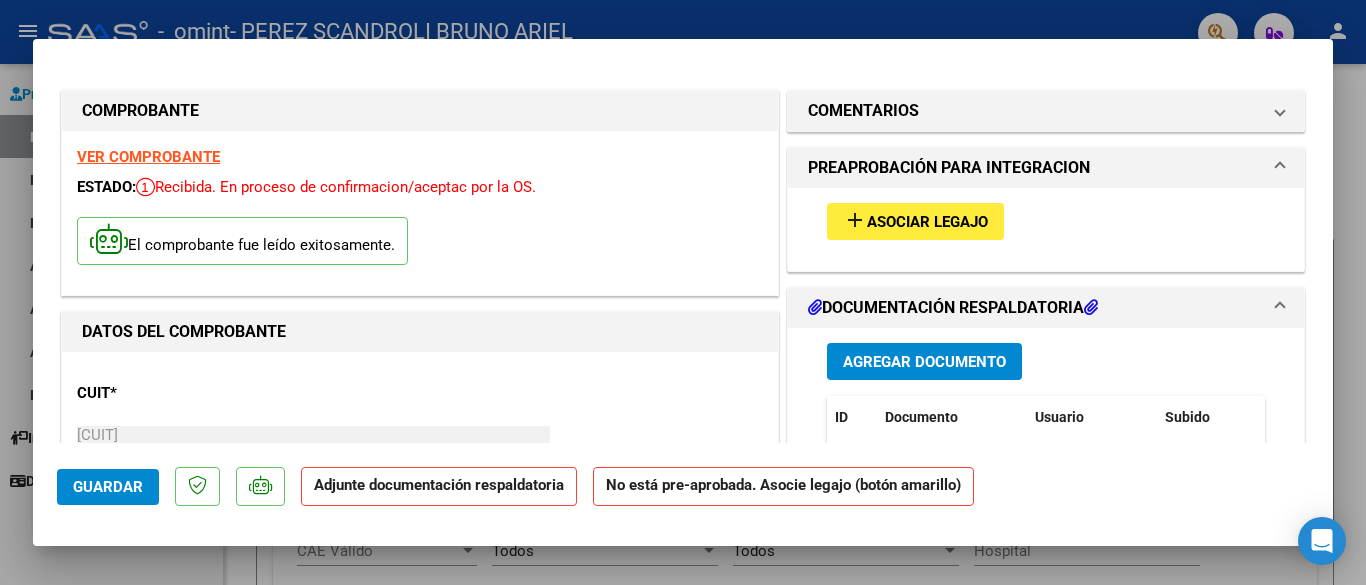 click on "Asociar Legajo" at bounding box center [927, 222] 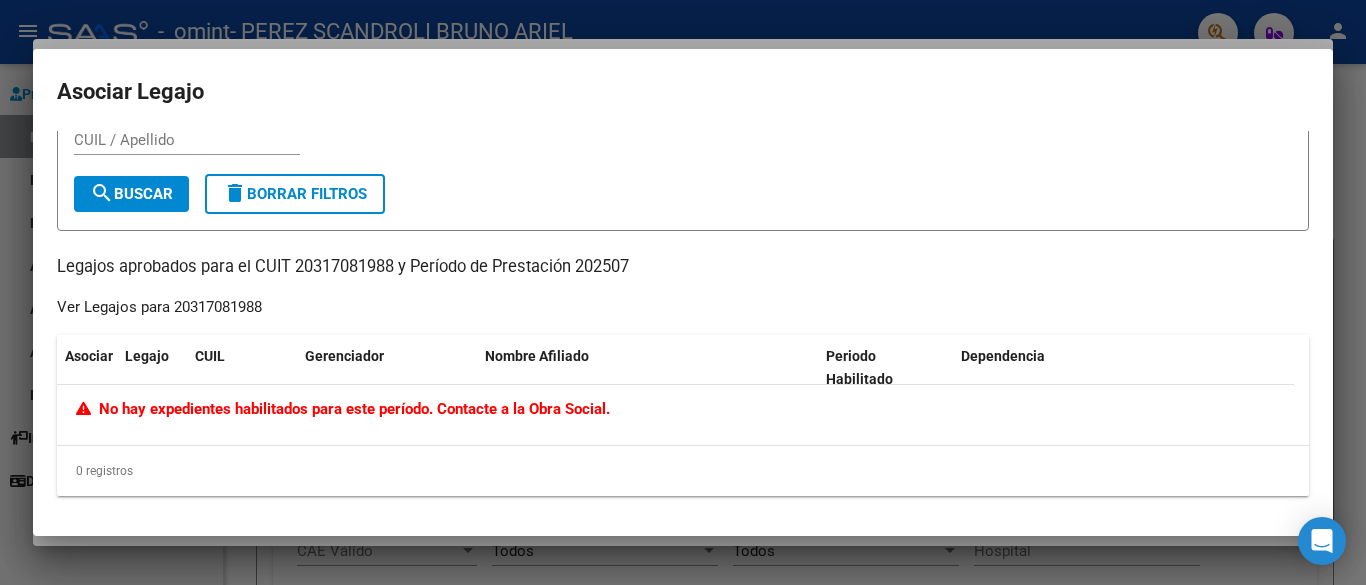 scroll, scrollTop: 0, scrollLeft: 0, axis: both 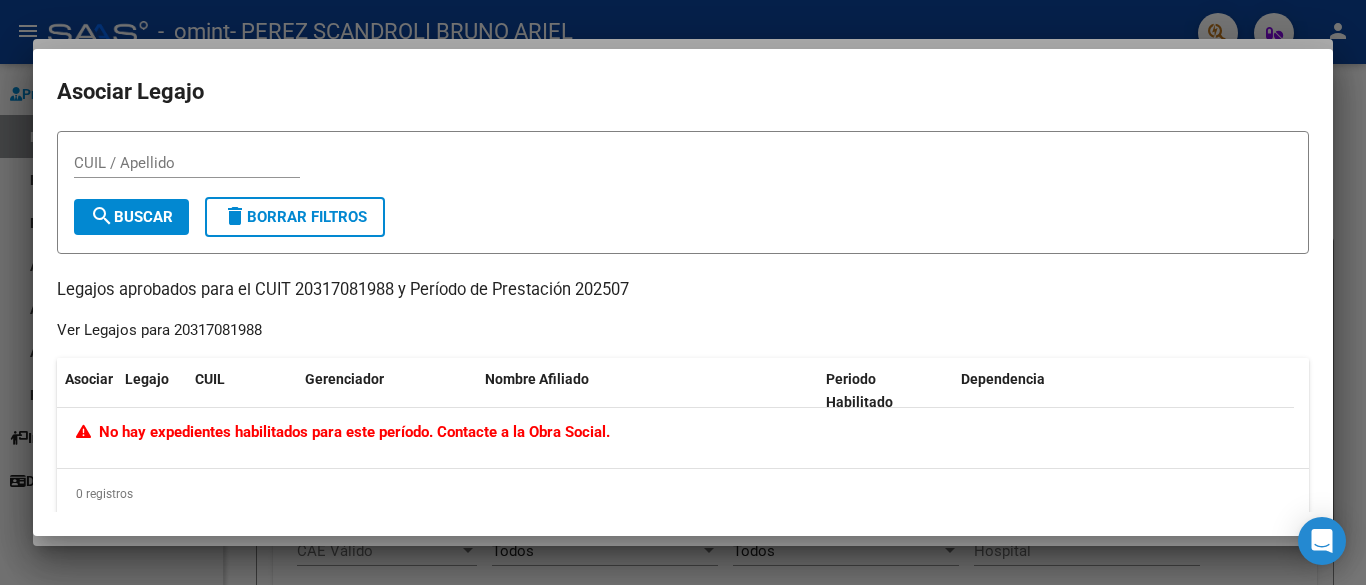 click at bounding box center [683, 292] 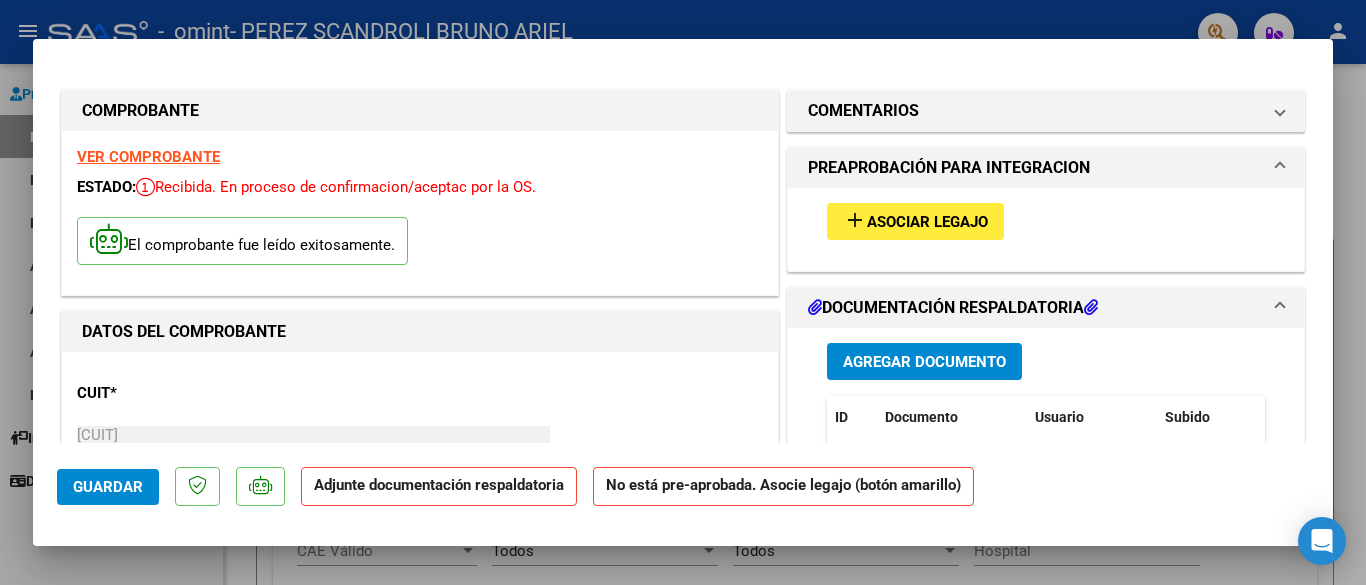click on "Agregar Documento" at bounding box center (924, 362) 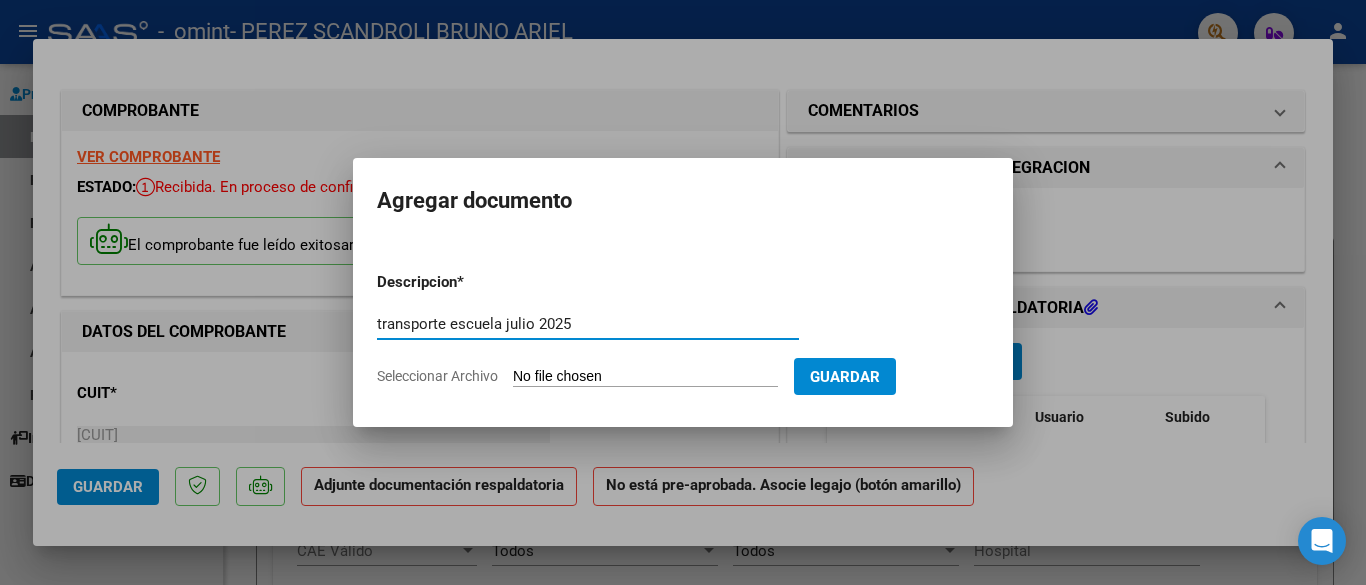 type on "transporte escuela julio 2025" 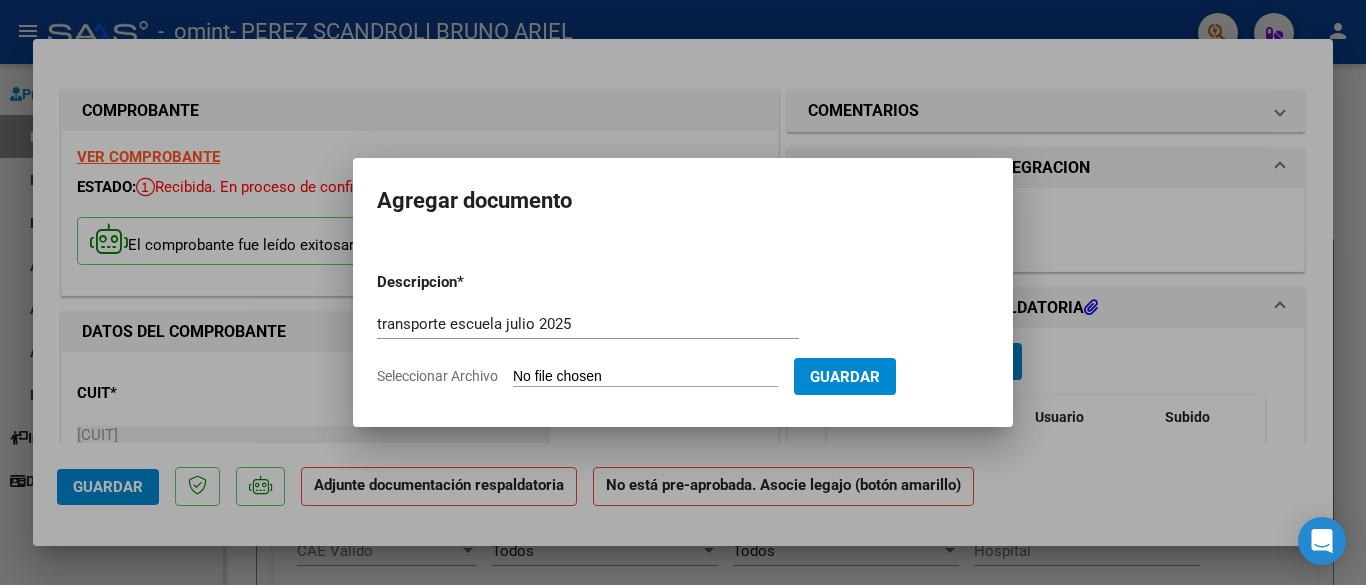 click on "Seleccionar Archivo" at bounding box center [645, 377] 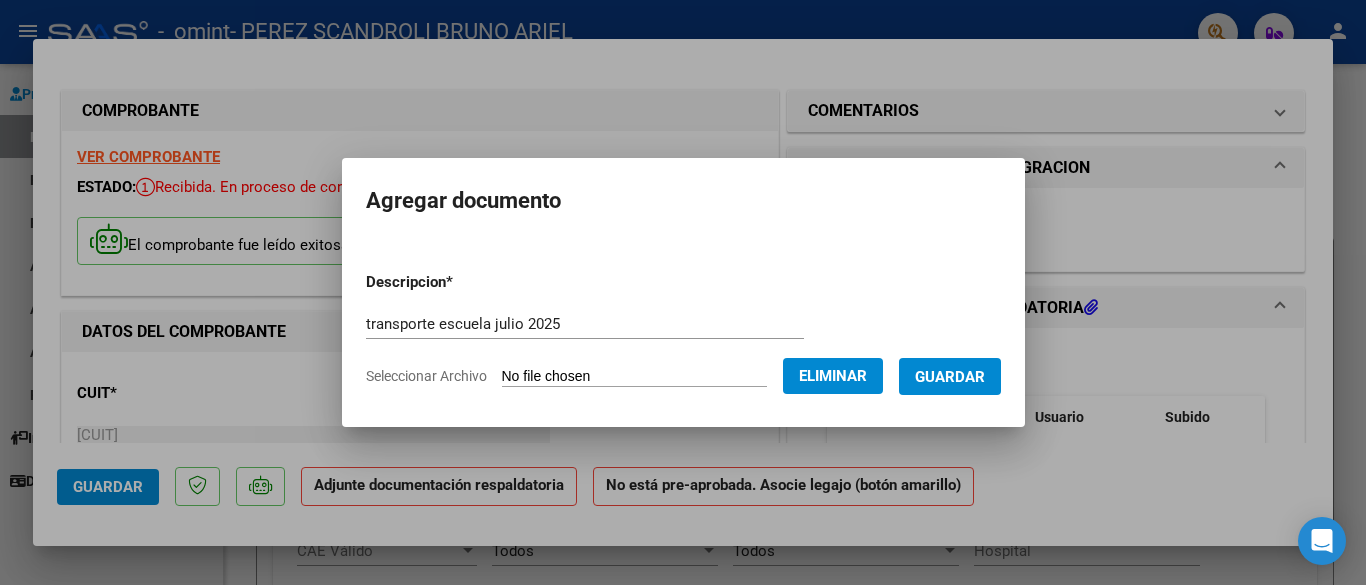 click on "Guardar" at bounding box center [950, 377] 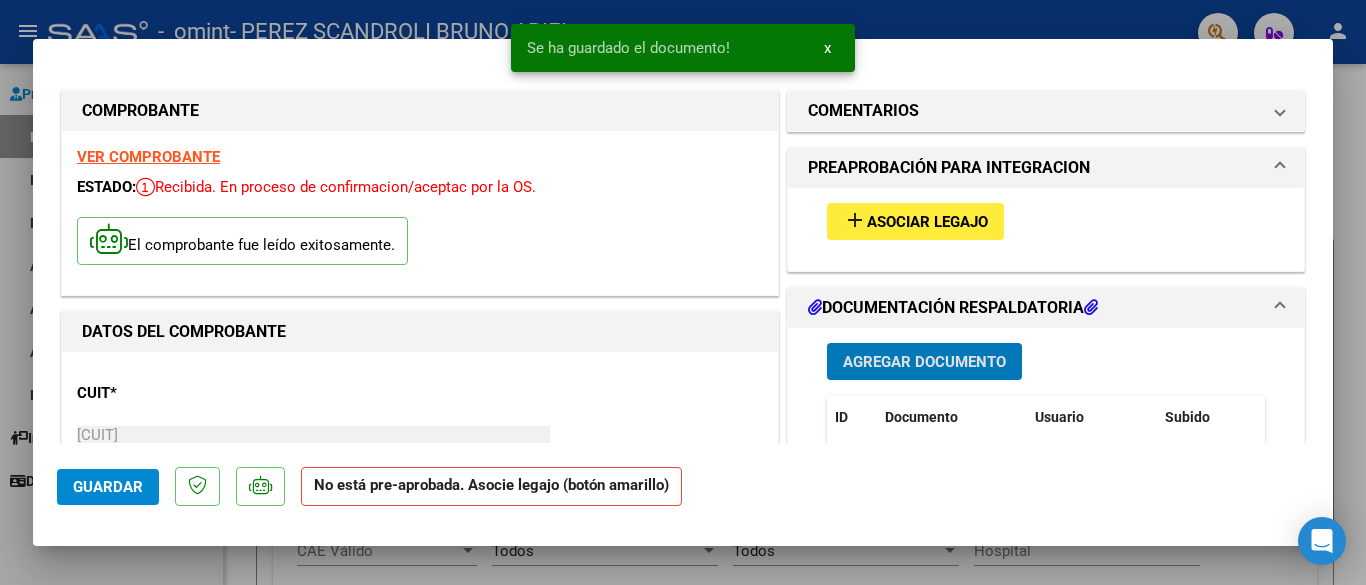 click on "Agregar Documento" at bounding box center (924, 362) 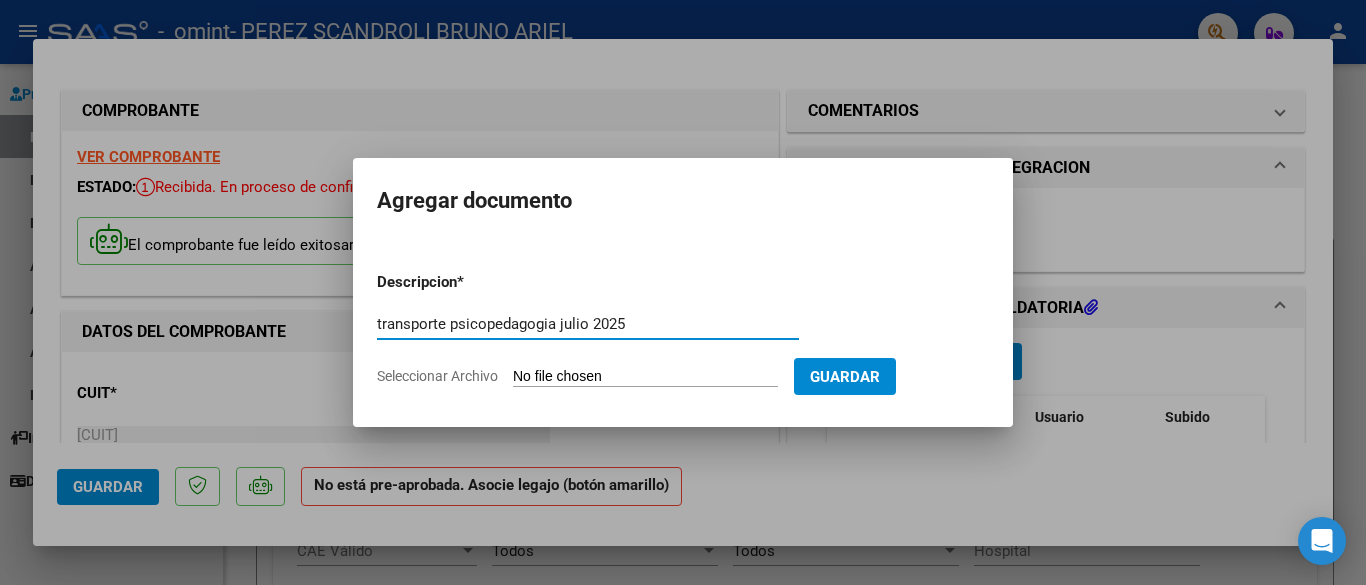 type on "transporte psicopedagogia julio 2025" 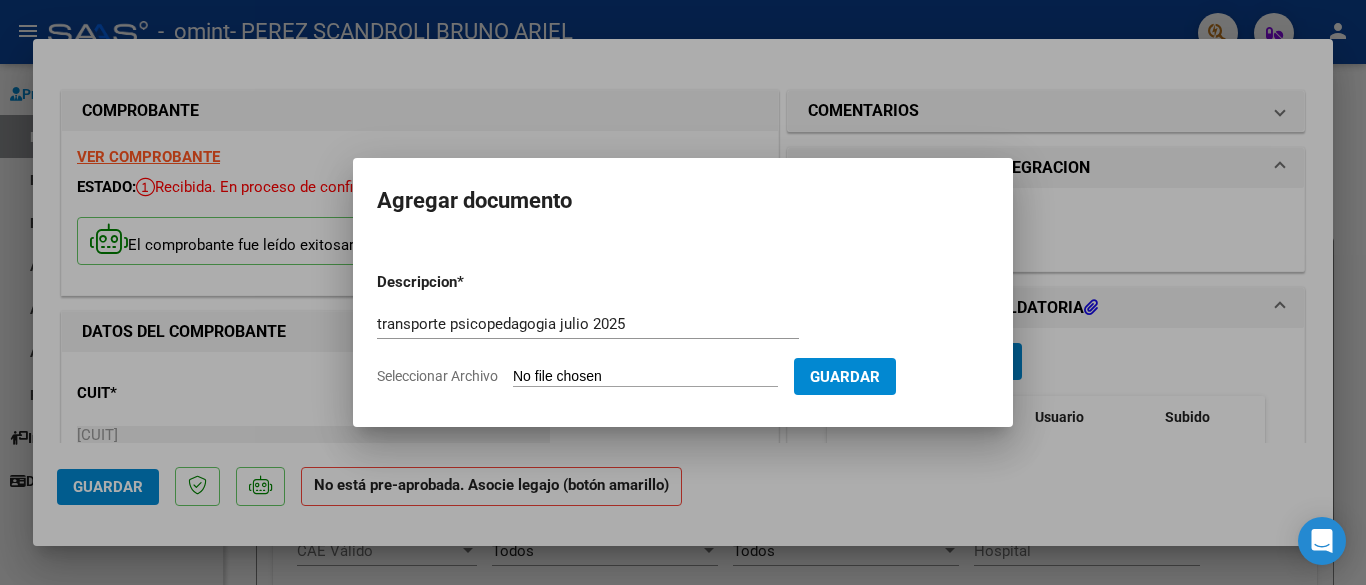 type on "C:\fakepath\07 [PROFESSION] [LASTNAME] [FIRSTNAME].pdf" 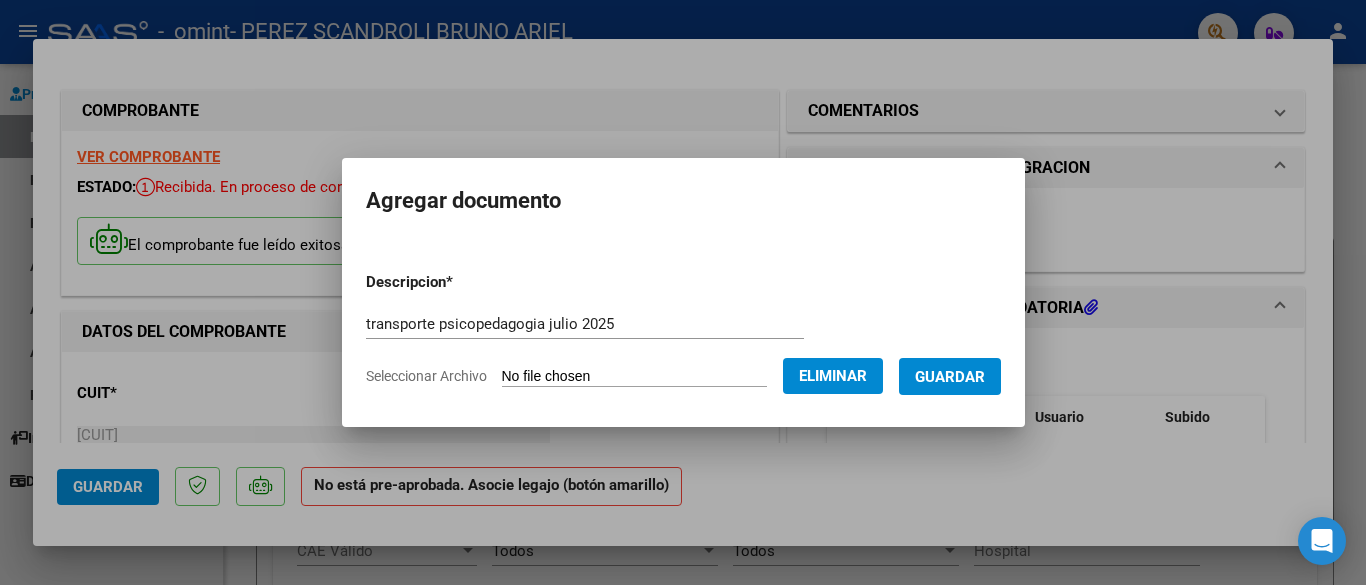 click on "Guardar" at bounding box center [950, 377] 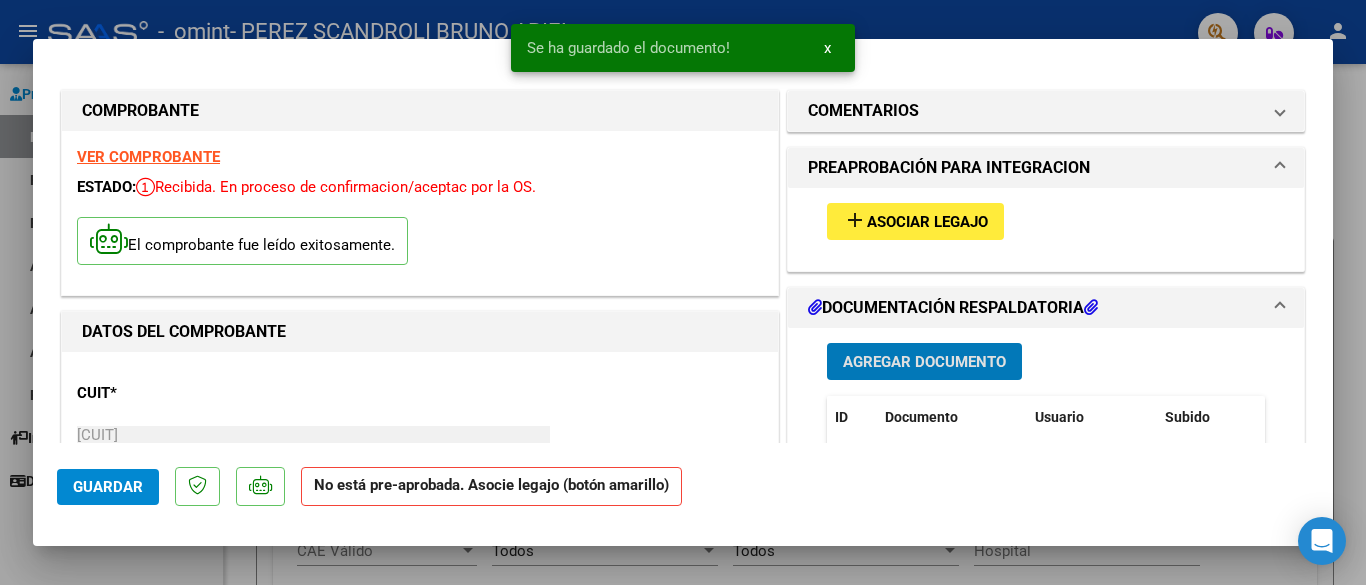 click on "Agregar Documento" at bounding box center [924, 361] 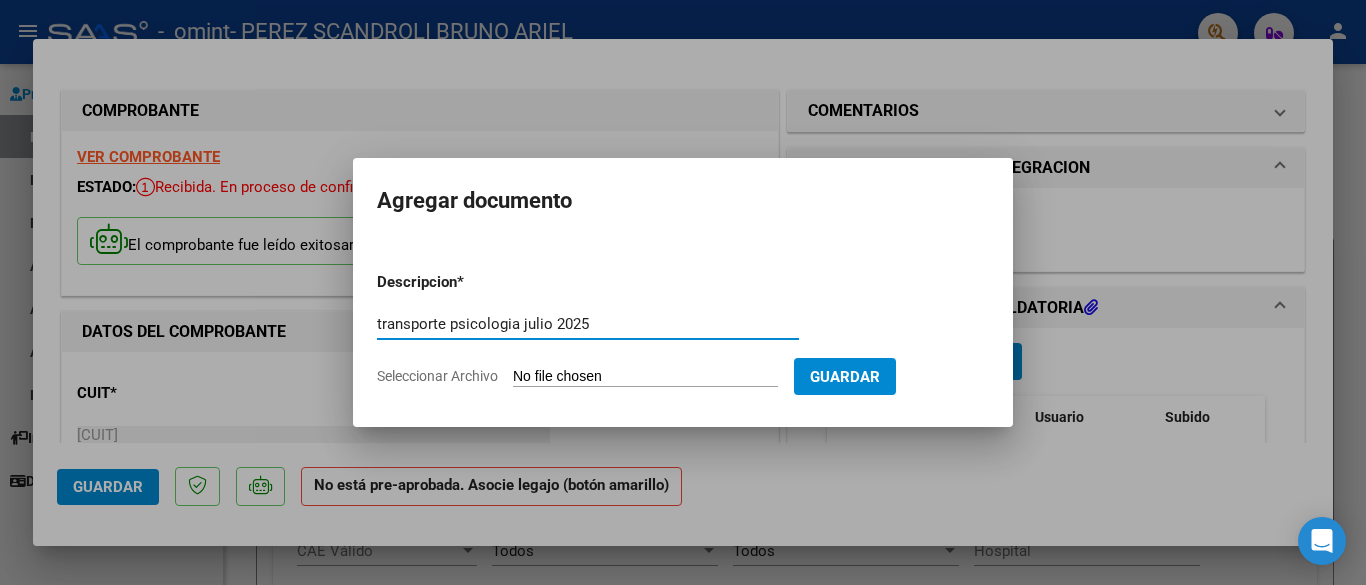 type on "transporte psicologia julio 2025" 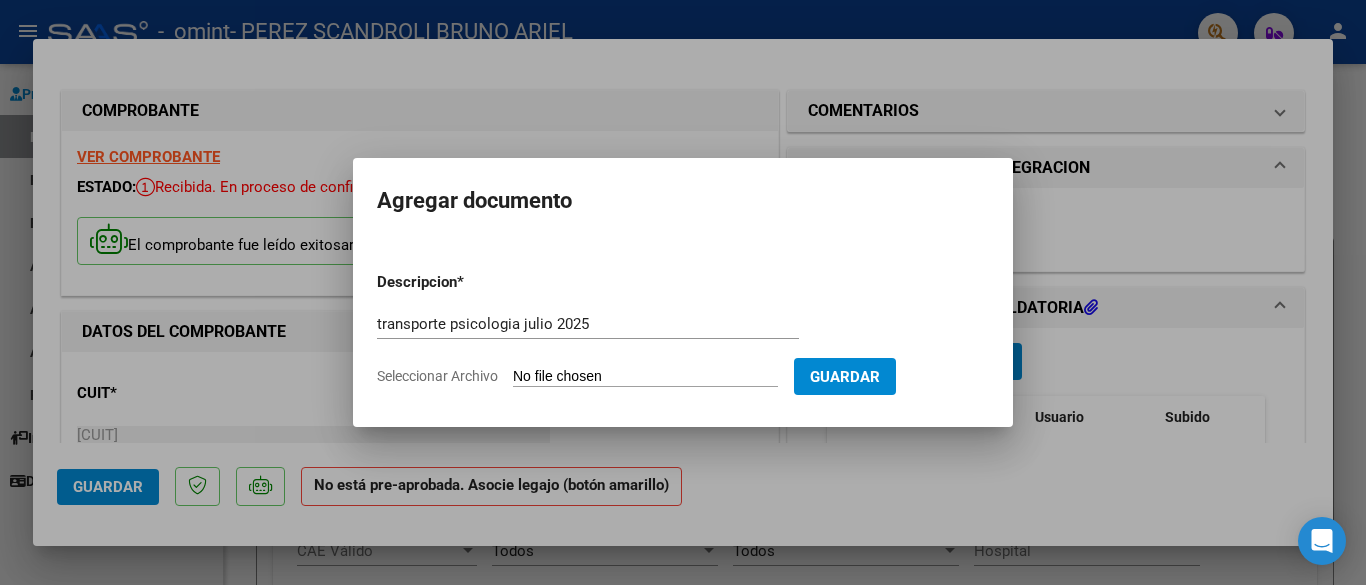 click on "Seleccionar Archivo" at bounding box center (645, 377) 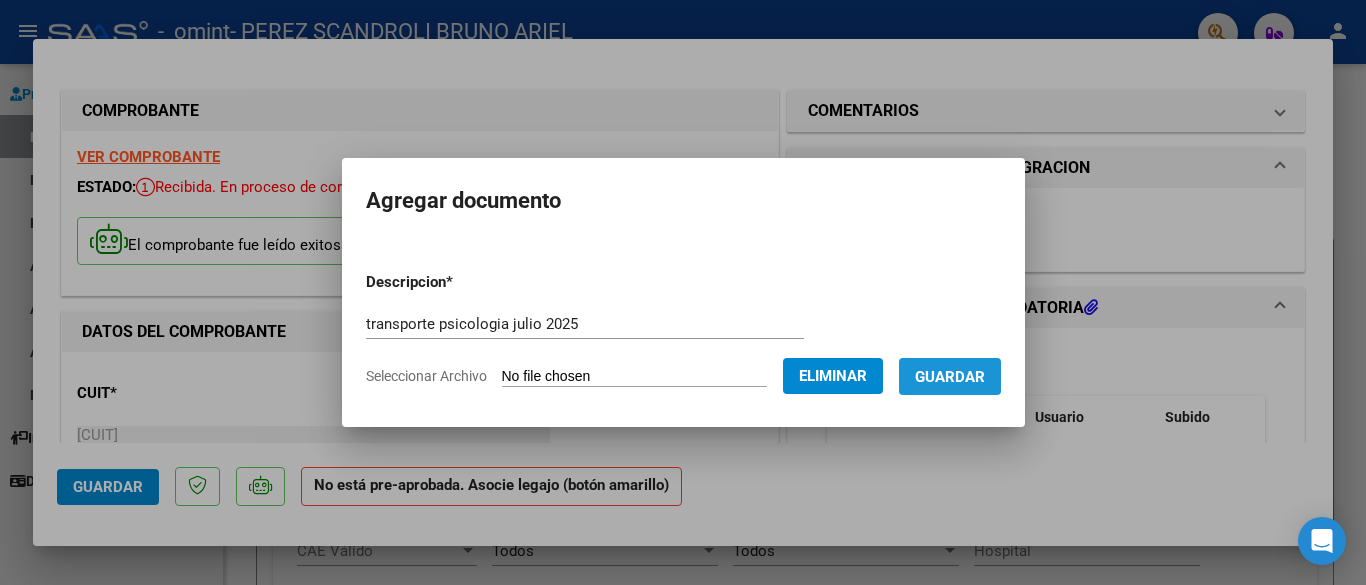 click on "Guardar" at bounding box center [950, 377] 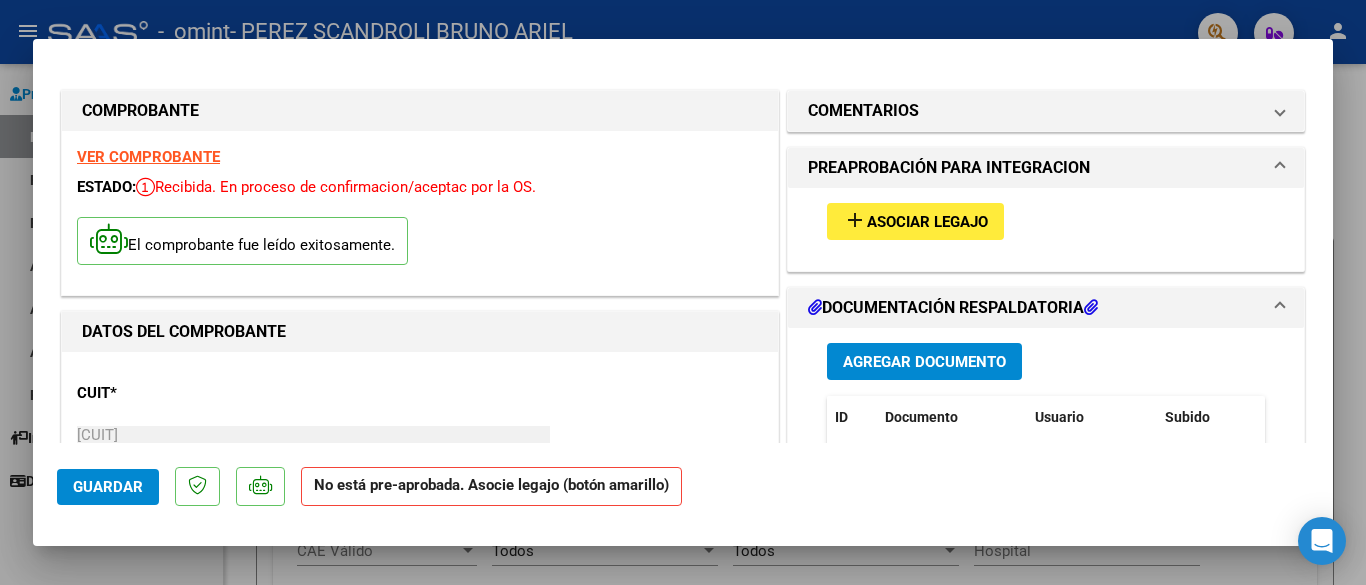 click at bounding box center (683, 292) 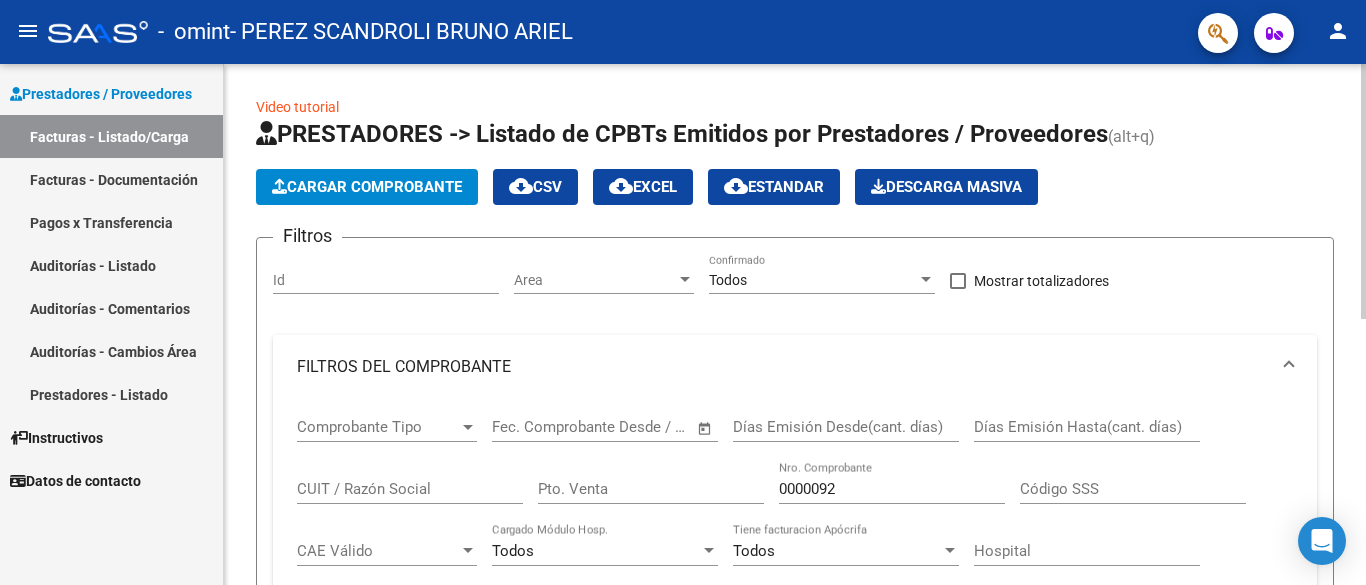 click on "Cargar Comprobante" 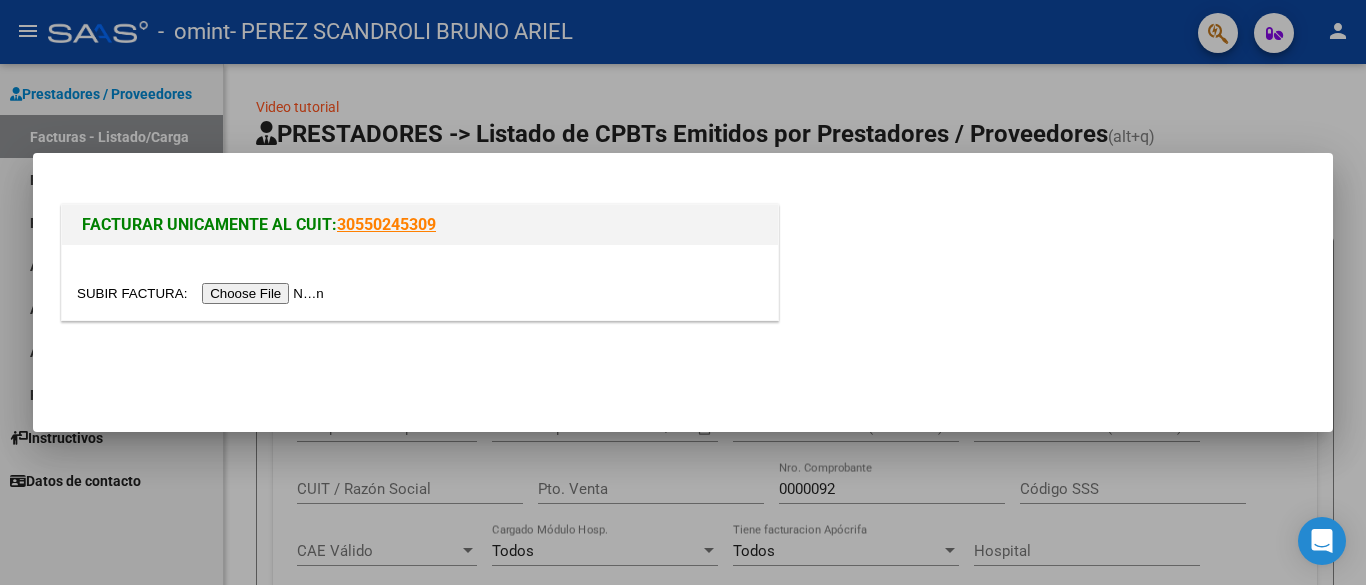 click at bounding box center [203, 293] 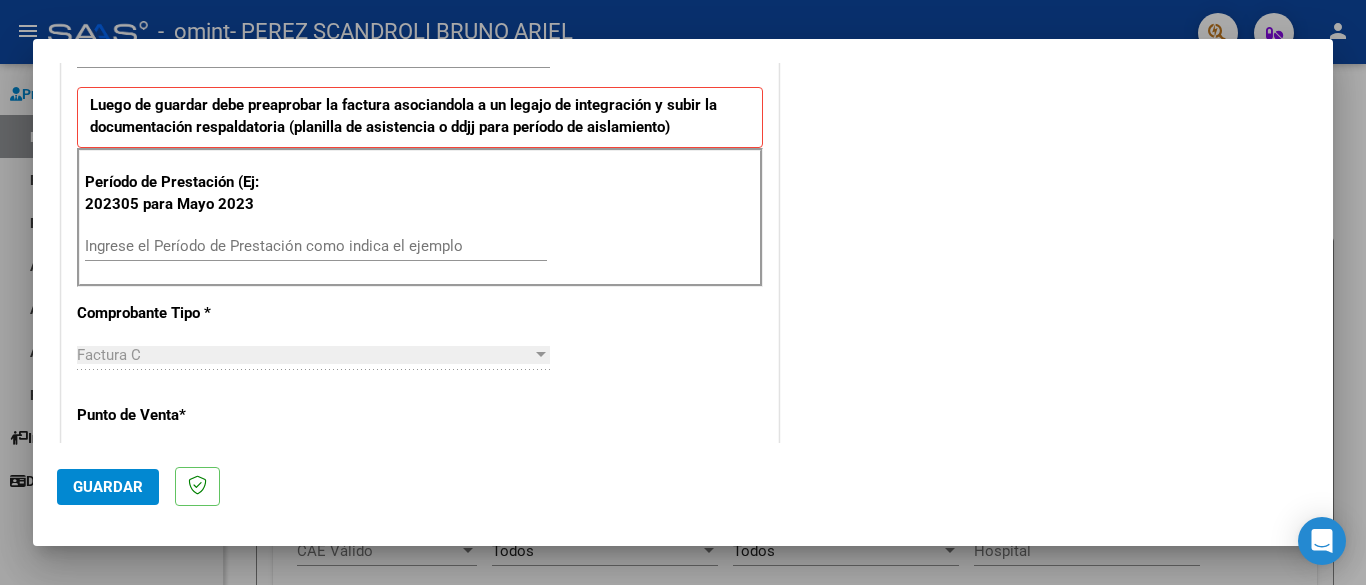scroll, scrollTop: 482, scrollLeft: 0, axis: vertical 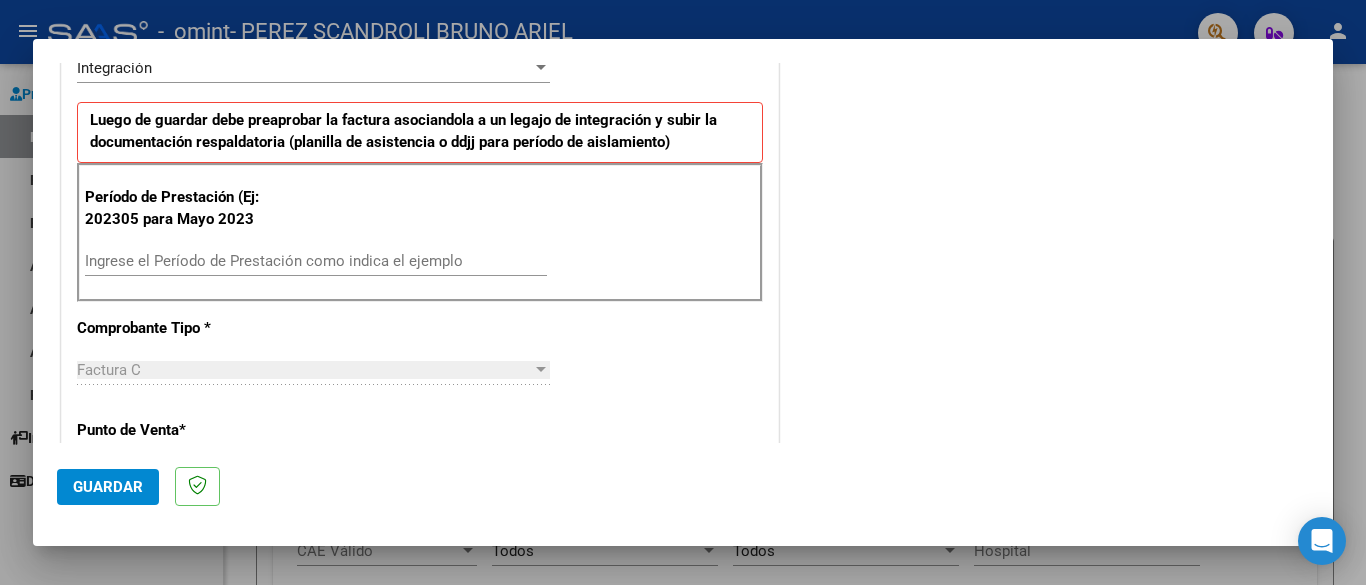 click on "Ingrese el Período de Prestación como indica el ejemplo" at bounding box center [316, 261] 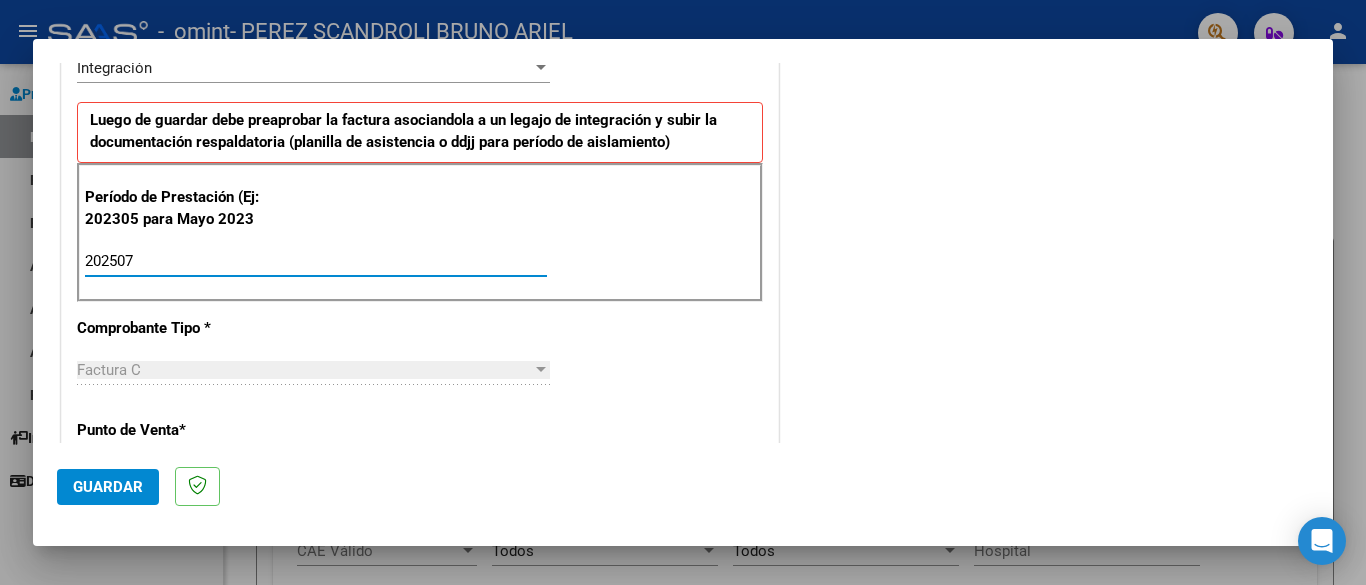 type on "202507" 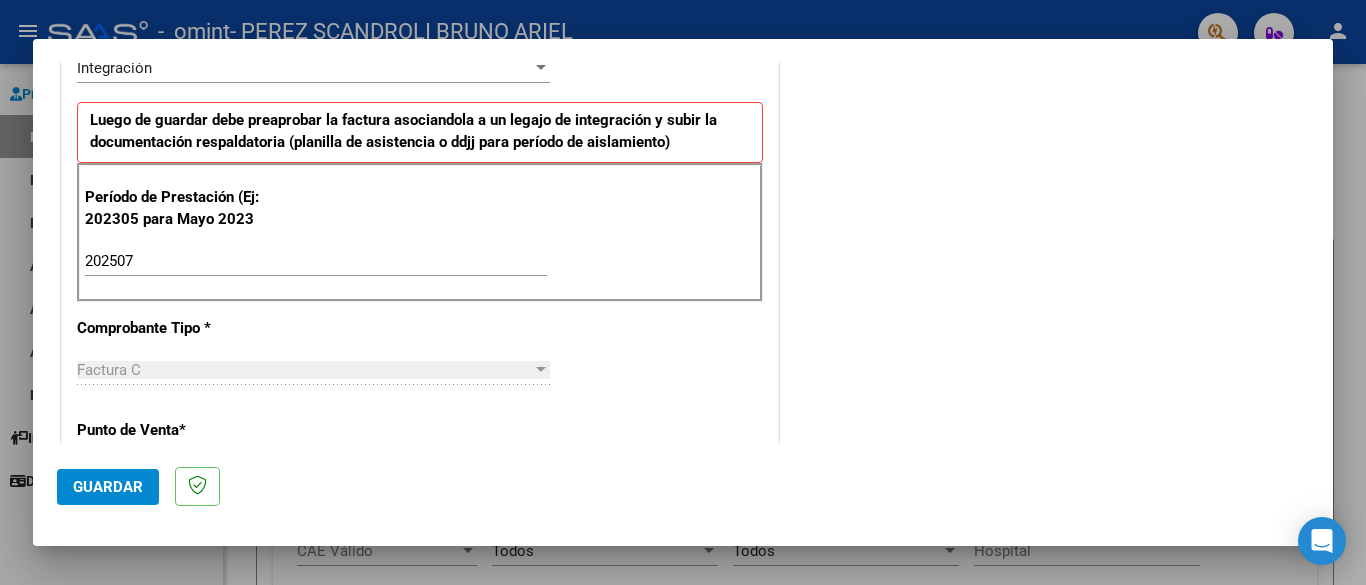 click on "CUIT * 20-31708198-8 Ingresar CUIT ANALISIS PRESTADOR Area destinado * Integración Seleccionar Area Luego de guardar debe preaprobar la factura asociandola a un legajo de integración y subir la documentación respaldatoria (planilla de asistencia o ddjj para período de aislamiento) Período de Prestación (Ej: 202305 para Mayo 2023 202507 Ingrese el Período de Prestación como indica el ejemplo Comprobante Tipo * Factura C Seleccionar Tipo Punto de Venta * 4 Ingresar el Nro. Número * 92 Ingresar el Nro. Monto * $ 215.241,25 Ingresar el monto Fecha del Cpbt. * 2025-08-03 Ingresar la fecha CAE / CAEA (no ingrese CAI) 75318859823795 Ingresar el CAE o CAEA (no ingrese CAI) Fecha de Vencimiento Ingresar la fecha Ref. Externa Ingresar la ref. N° Liquidación Ingresar el N° Liquidación" at bounding box center [420, 565] 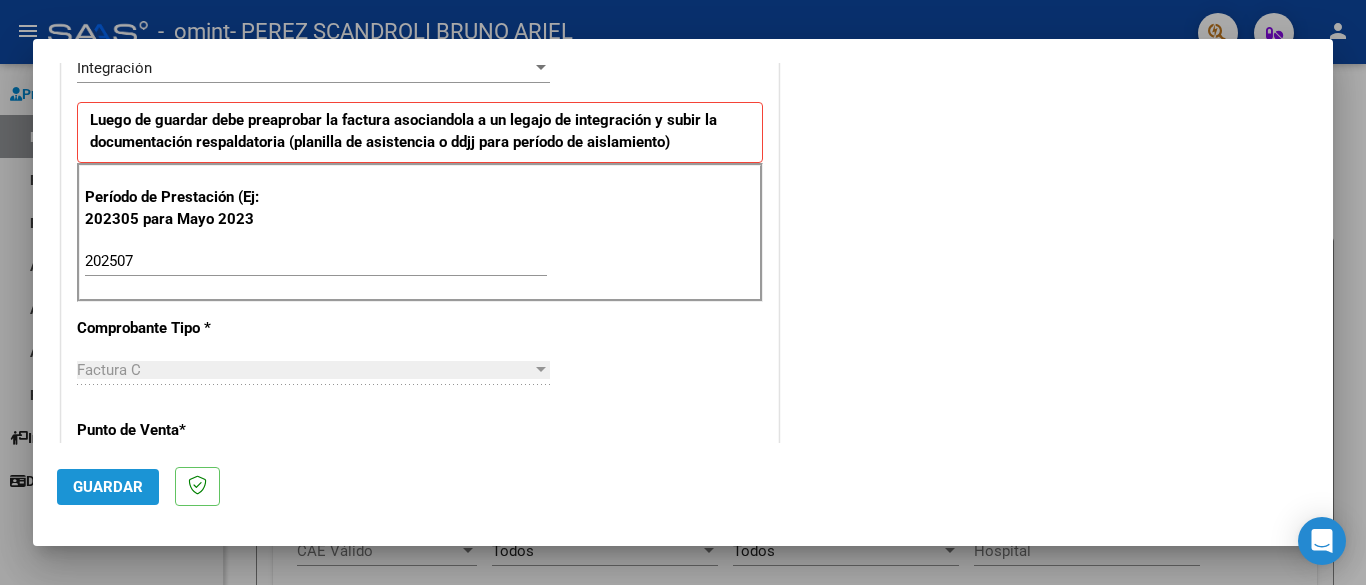 click on "Guardar" 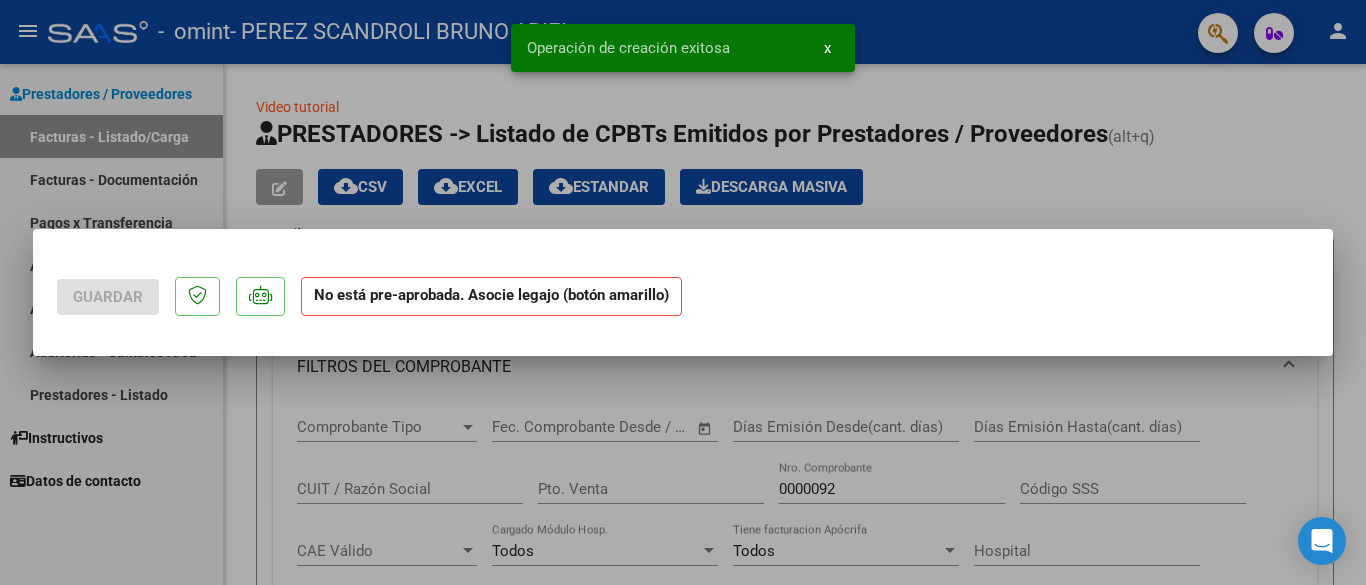 scroll, scrollTop: 0, scrollLeft: 0, axis: both 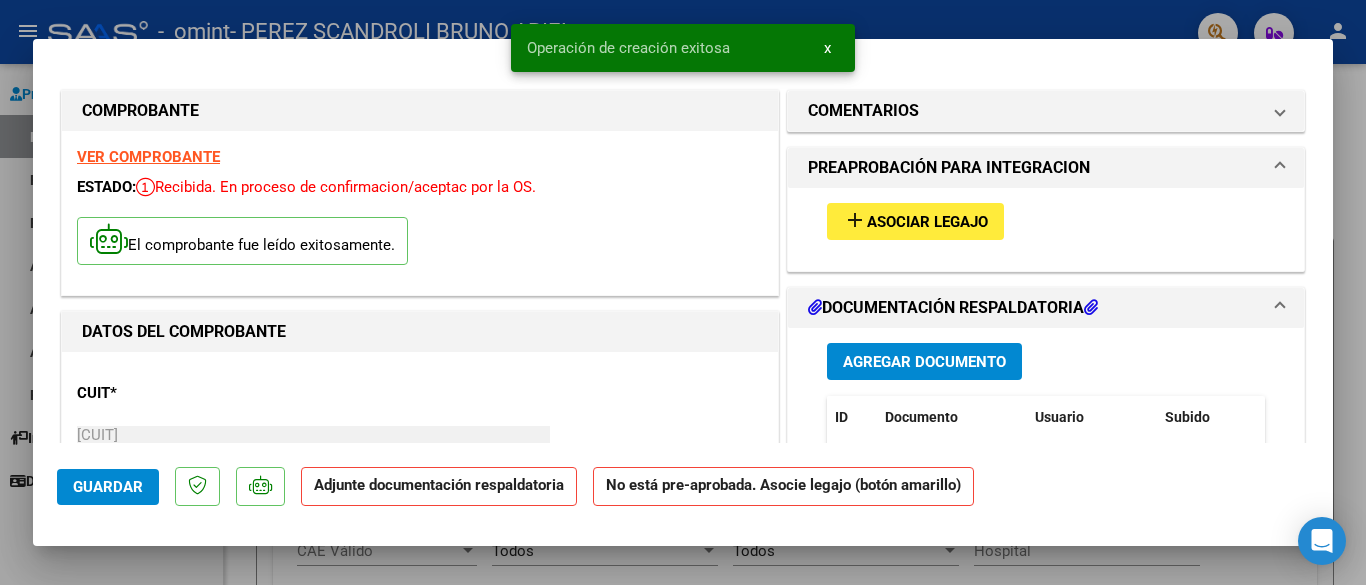 click on "Asociar Legajo" at bounding box center (927, 222) 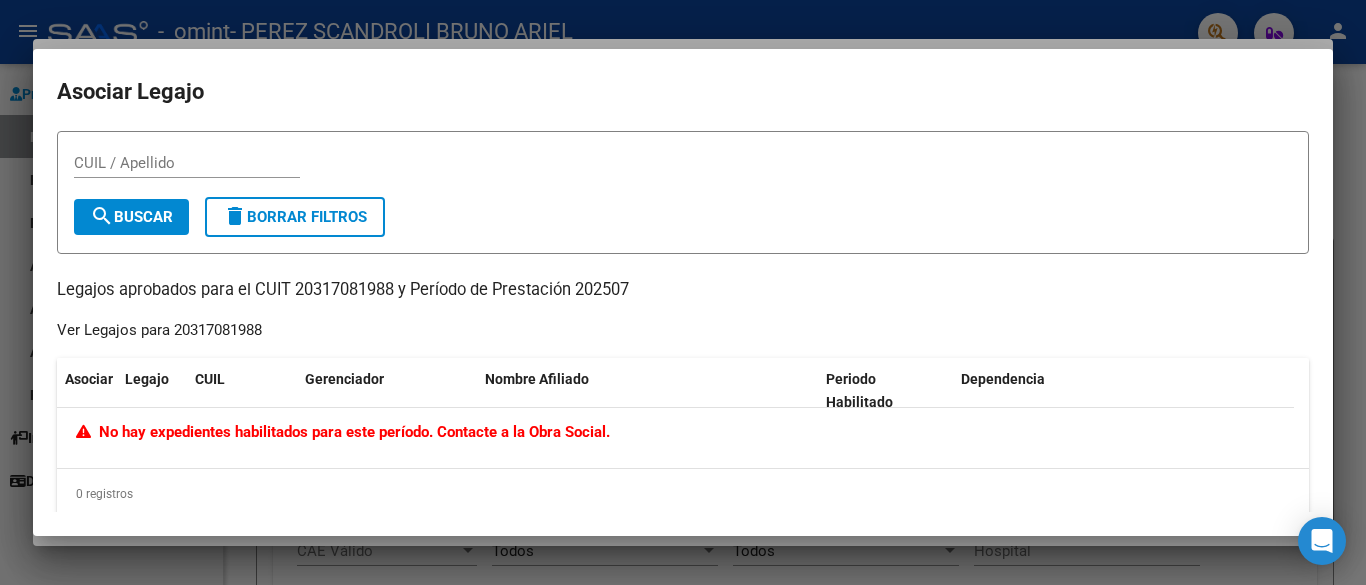 click at bounding box center [683, 292] 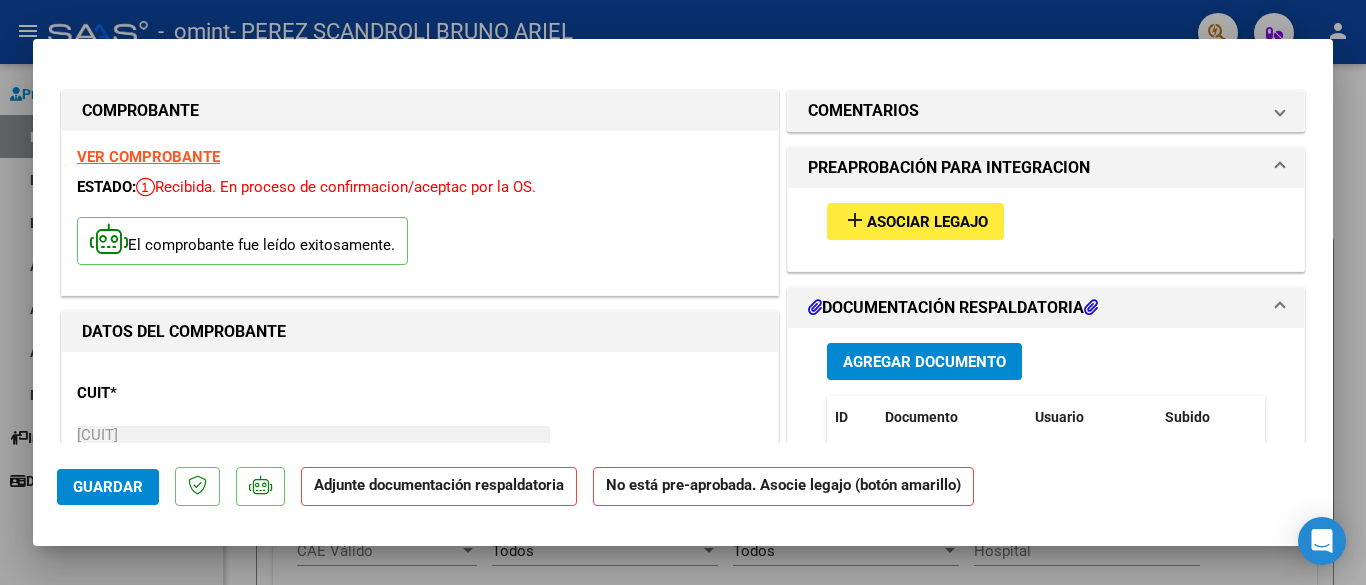 click on "Agregar Documento" at bounding box center [924, 362] 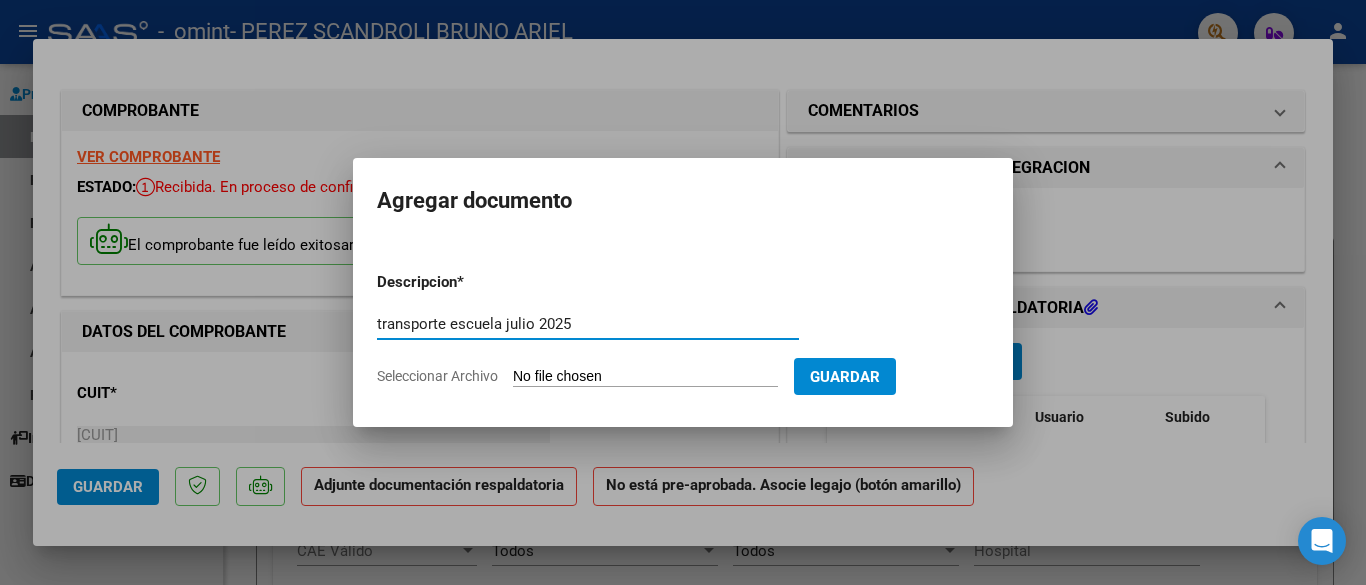 type on "transporte escuela julio 2025" 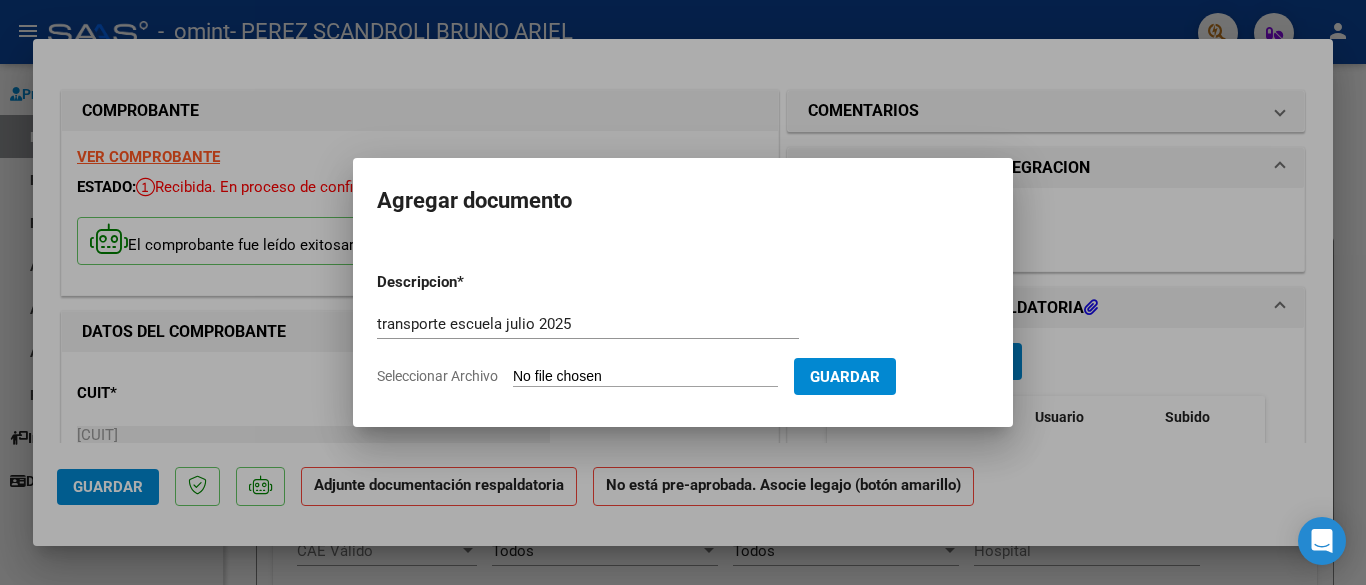 type on "C:\fakepath\07 [PROFESSION] [LASTNAME].pdf" 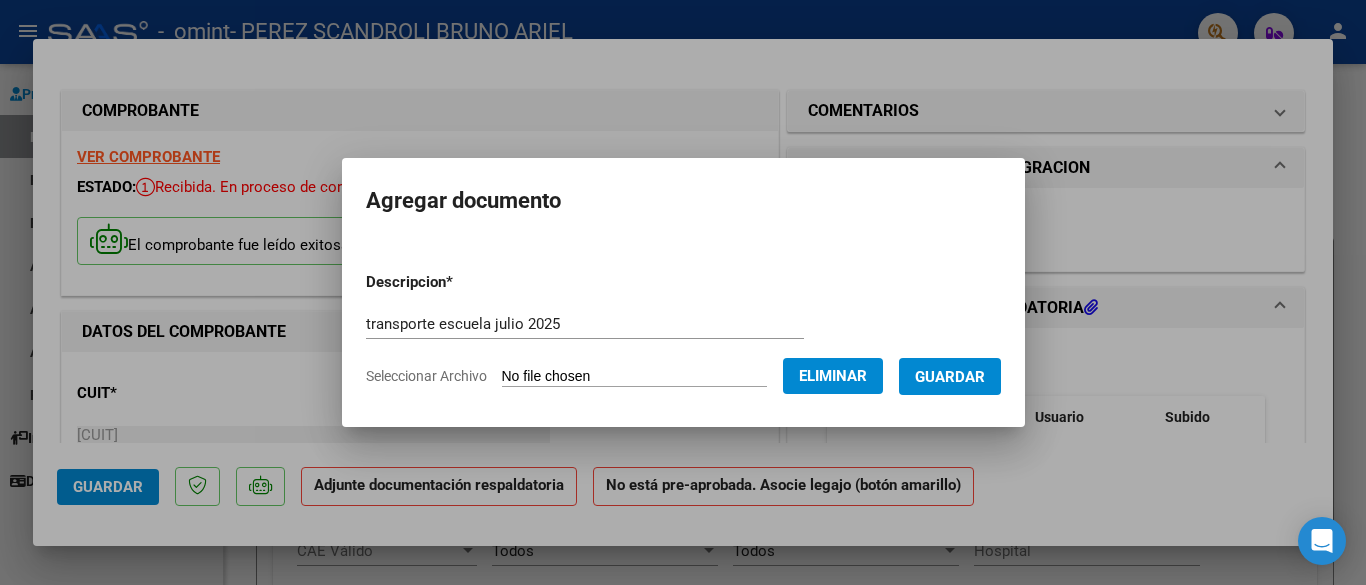 click on "Guardar" at bounding box center (950, 377) 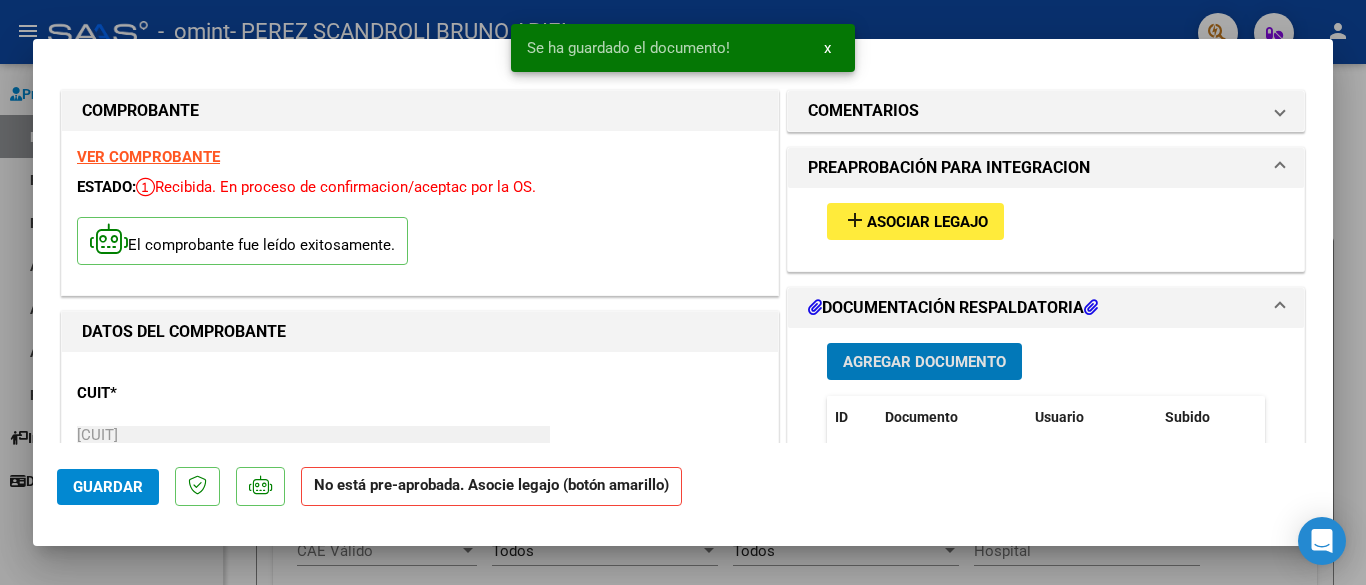 click on "Agregar Documento" at bounding box center (924, 362) 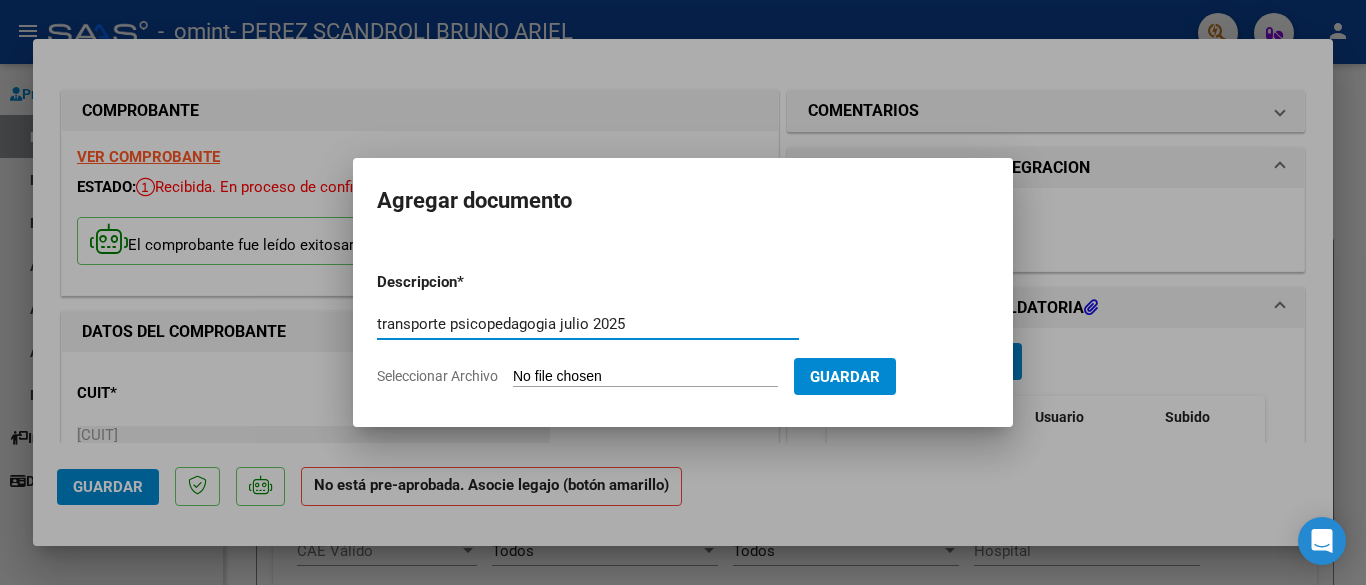 type on "transporte psicopedagogia julio 2025" 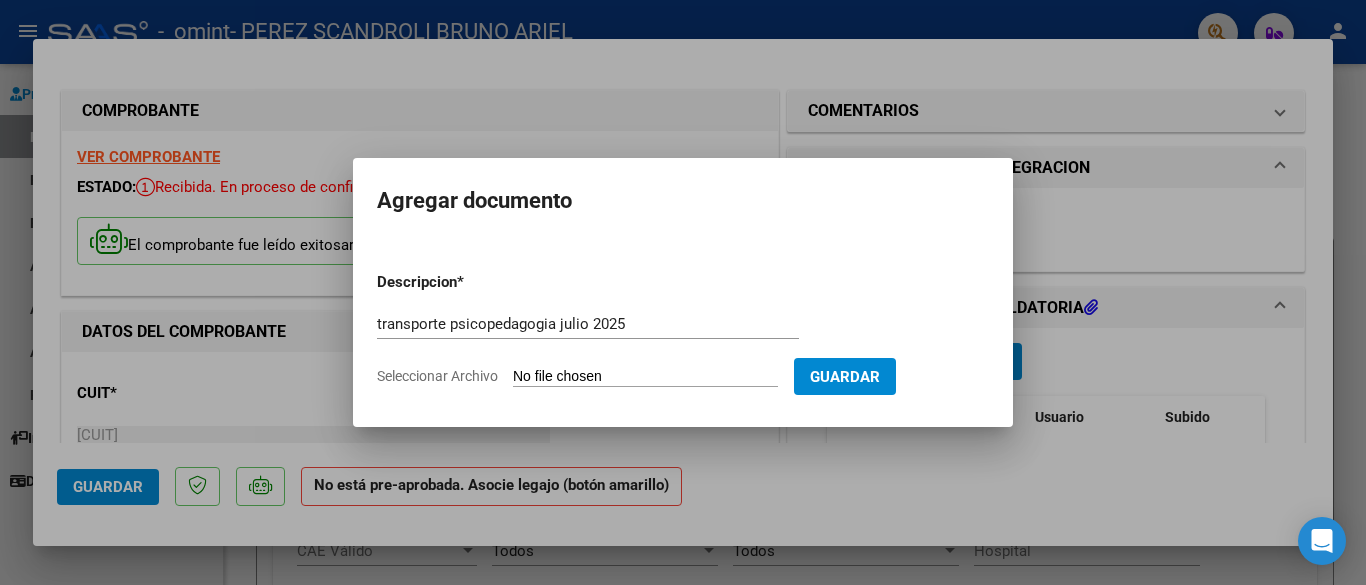 type on "C:\fakepath\07 [PROFESSION] [LASTNAME] [FIRSTNAME].pdf" 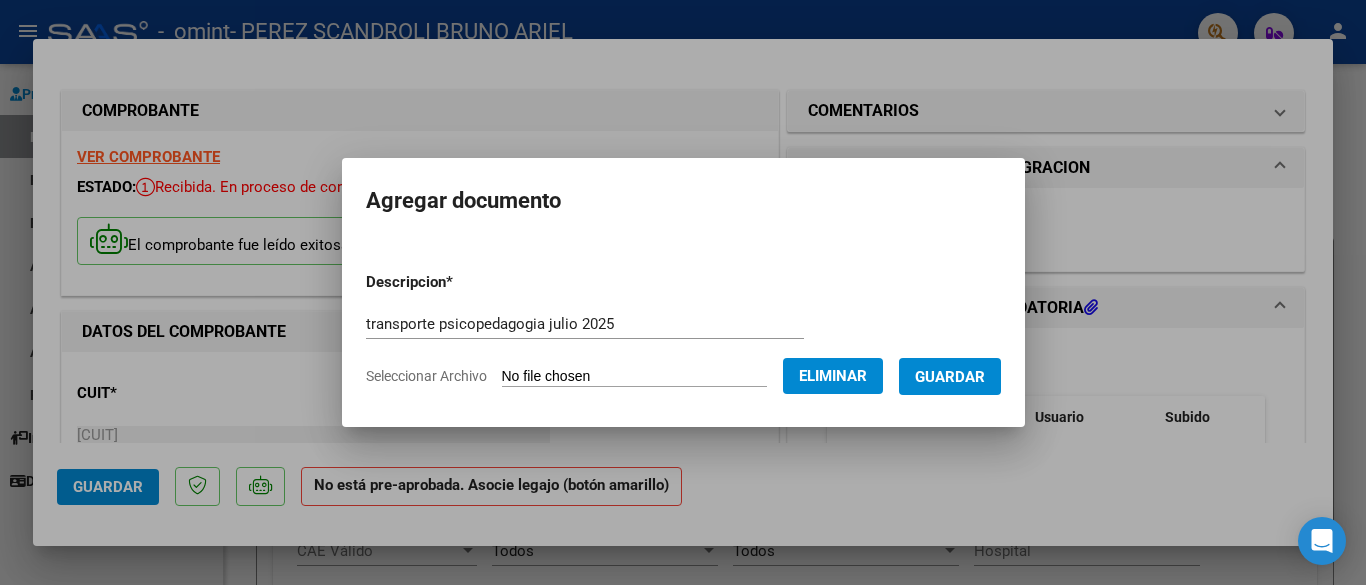 click on "Guardar" at bounding box center (950, 377) 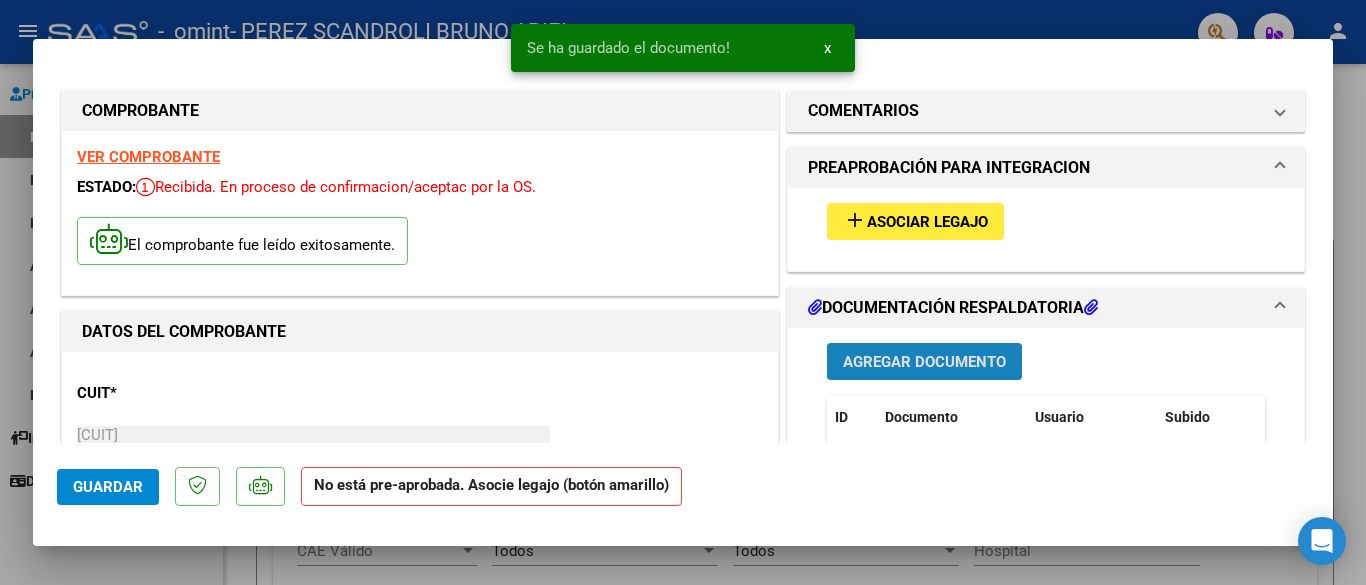 click on "Agregar Documento" at bounding box center [924, 362] 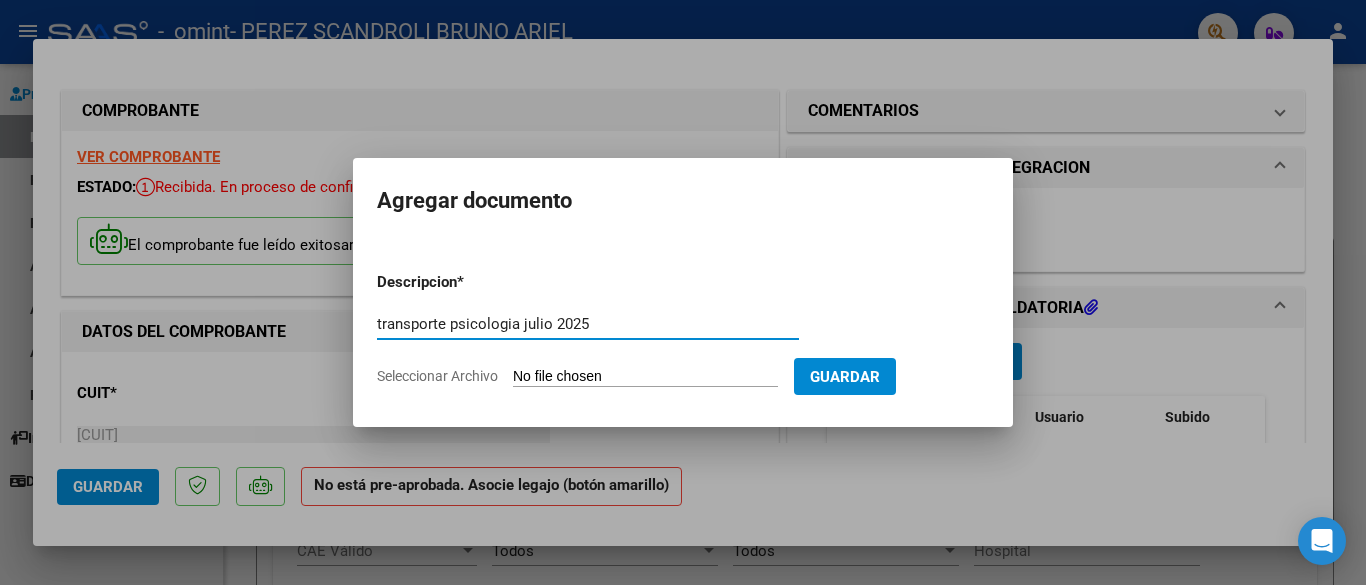 type on "transporte psicologia julio 2025" 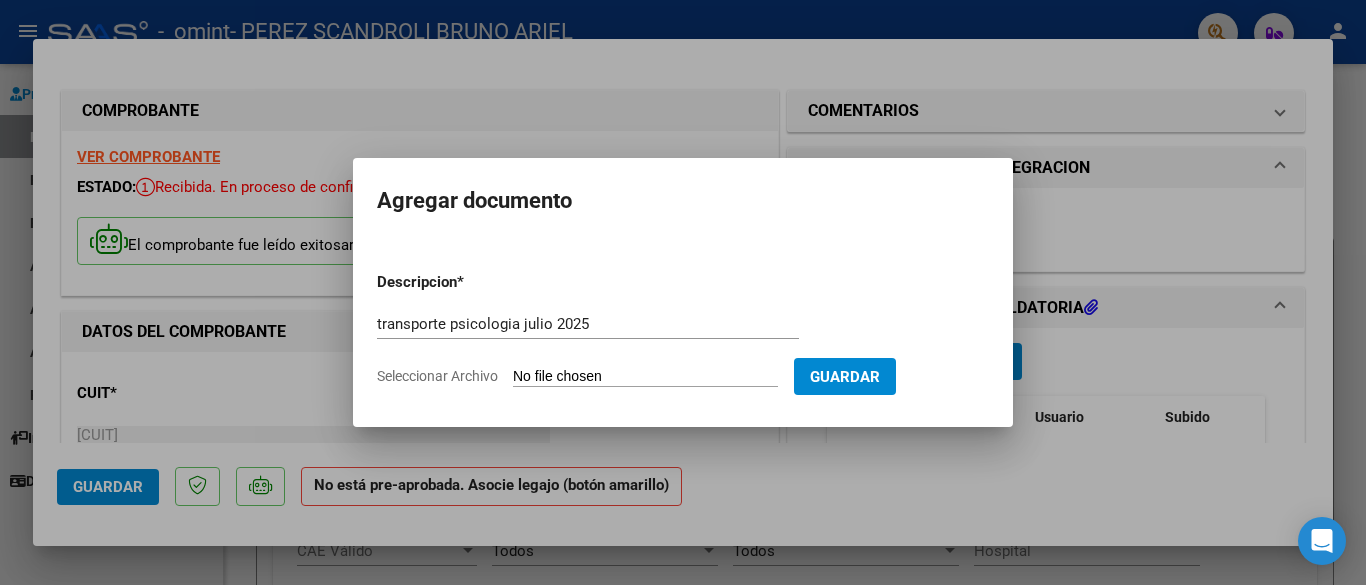 type on "C:\fakepath\07 [PROFESSION] [LASTNAME] [FIRSTNAME].pdf" 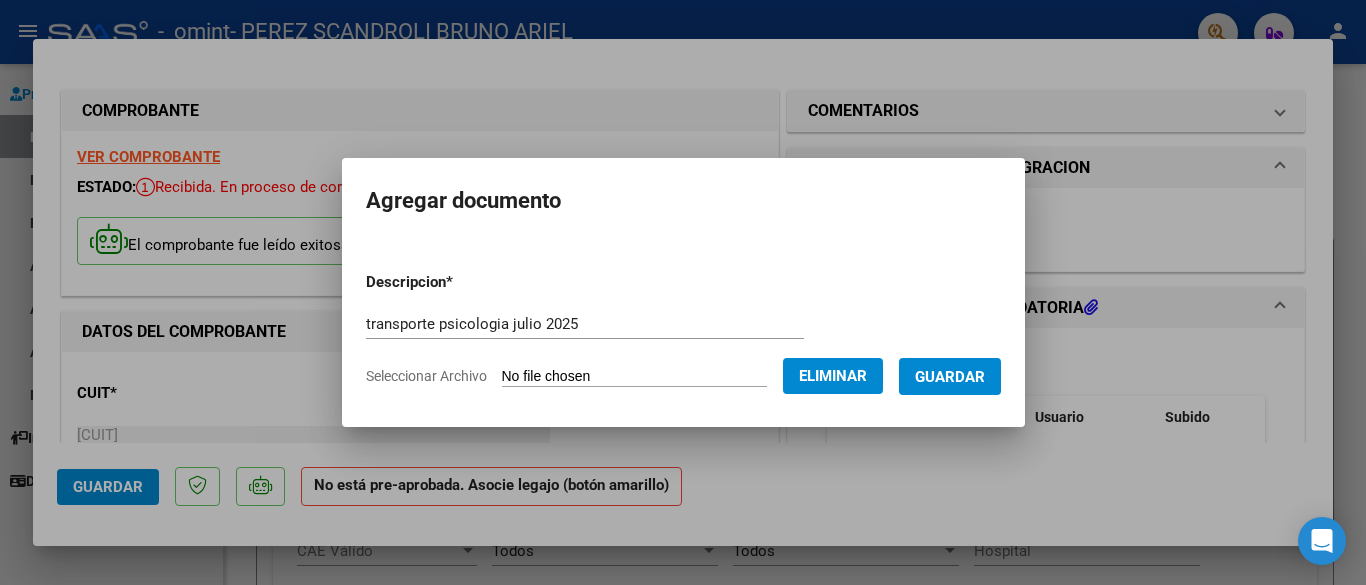 click on "Guardar" at bounding box center (950, 376) 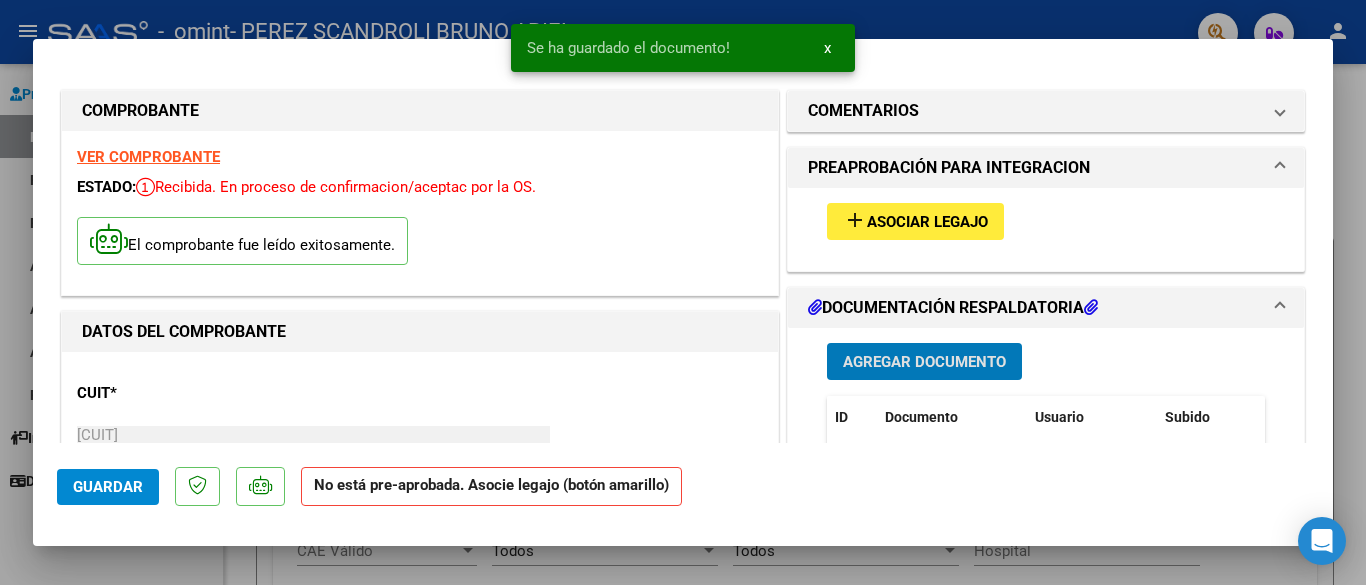 click on "Guardar" 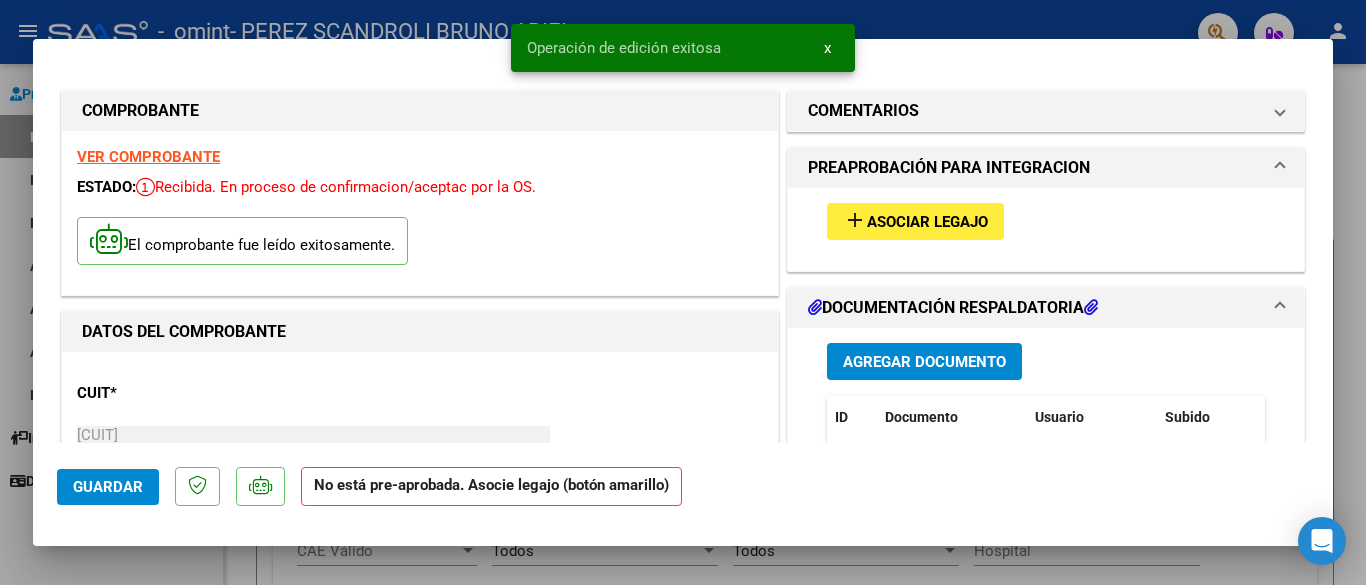 click at bounding box center (683, 292) 